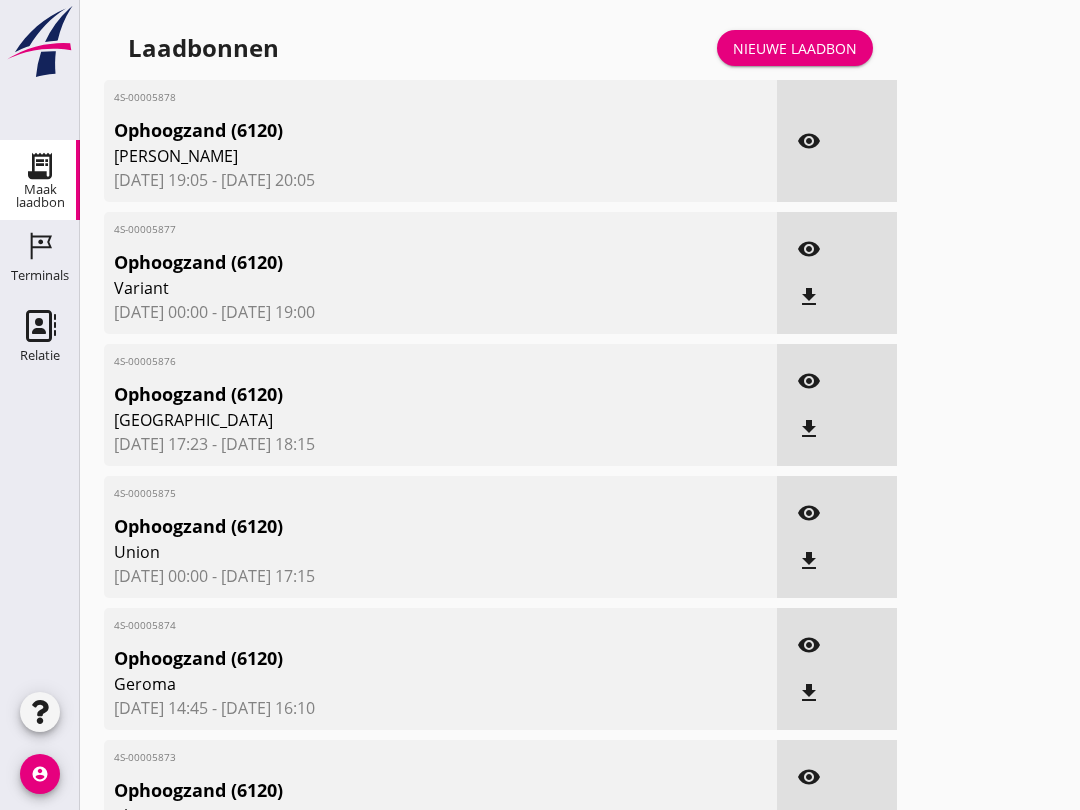 scroll, scrollTop: 0, scrollLeft: 0, axis: both 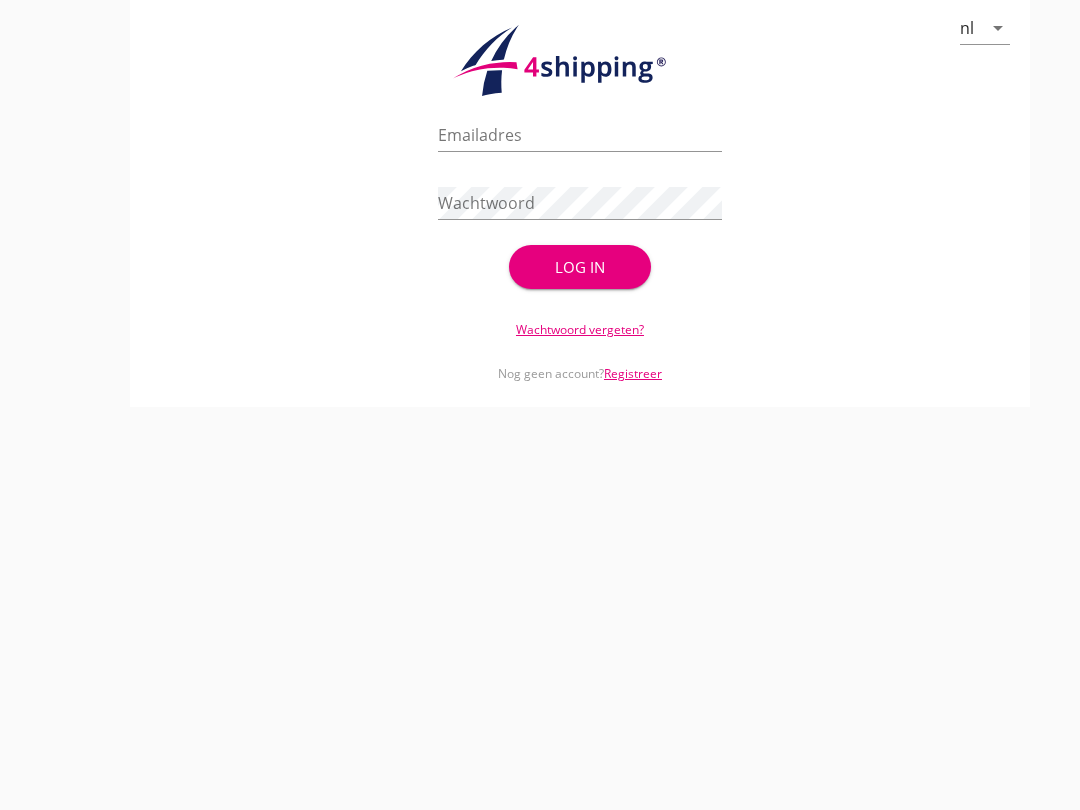 click at bounding box center [580, 135] 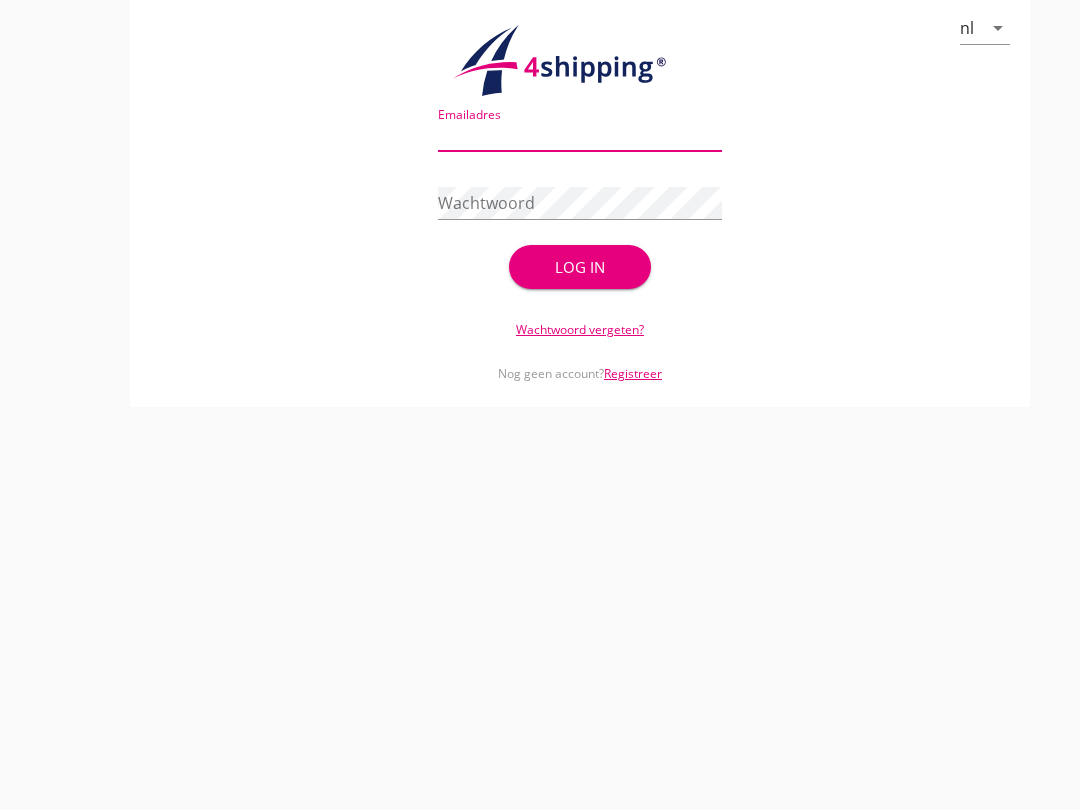 scroll, scrollTop: 0, scrollLeft: 0, axis: both 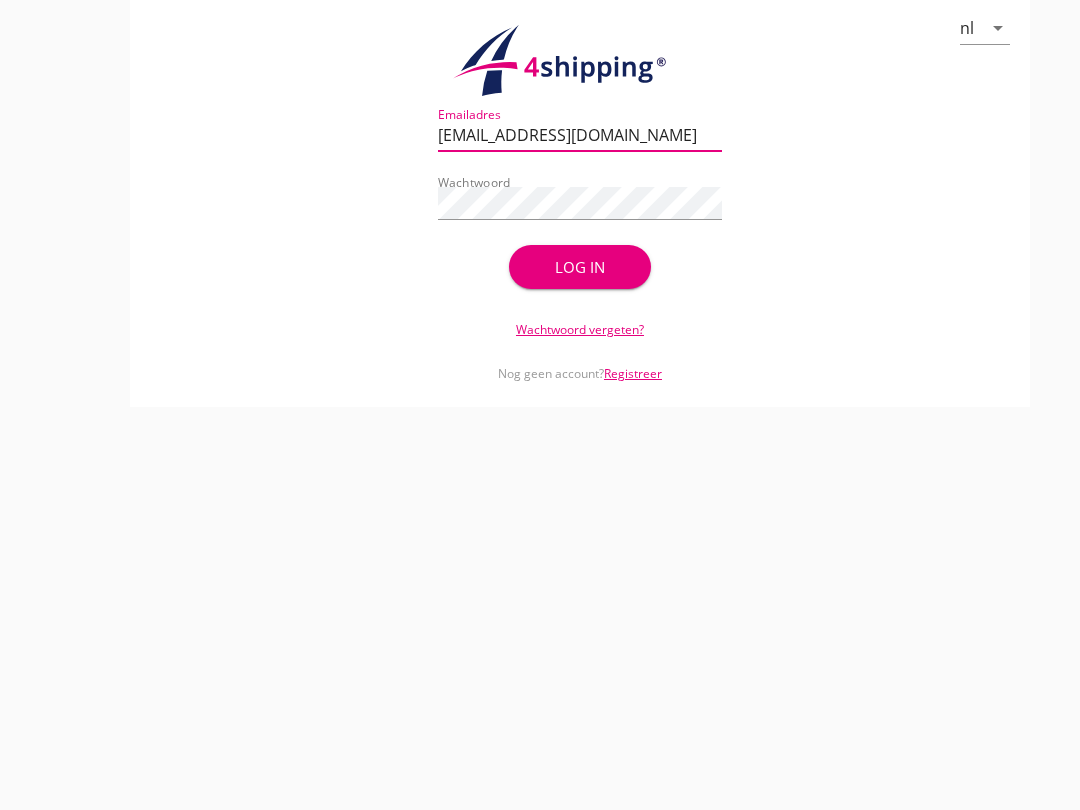 click on "Log in" at bounding box center [580, 267] 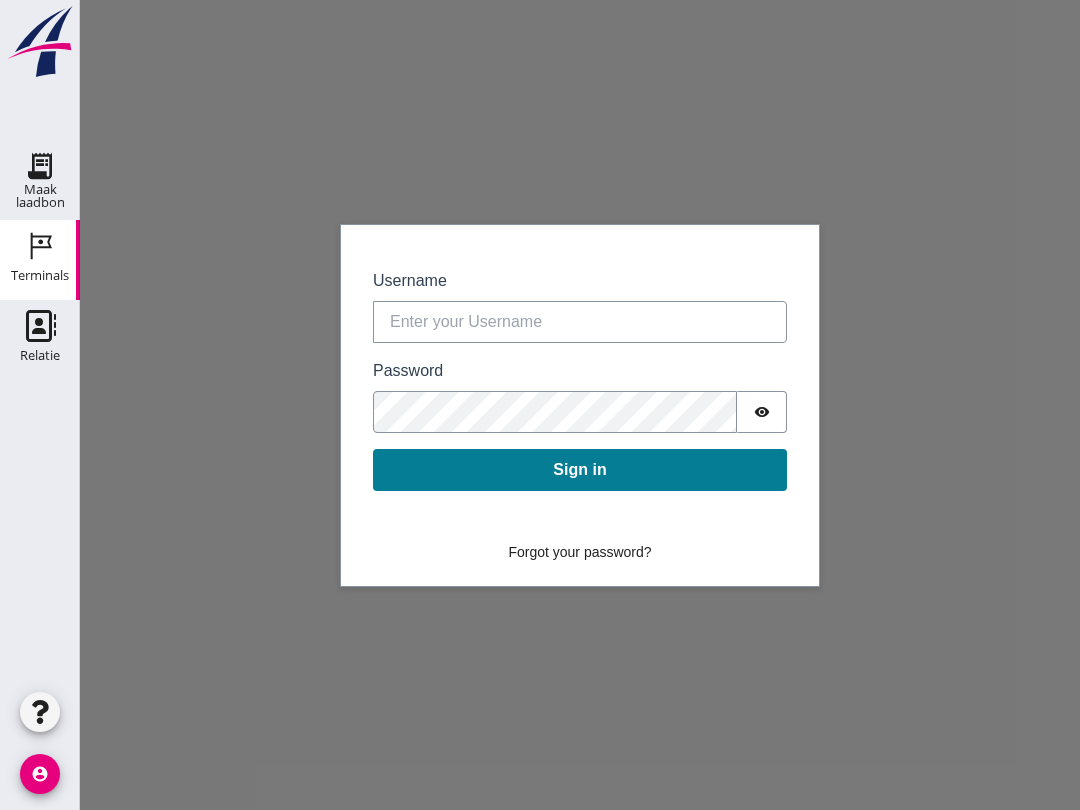 scroll, scrollTop: 0, scrollLeft: 0, axis: both 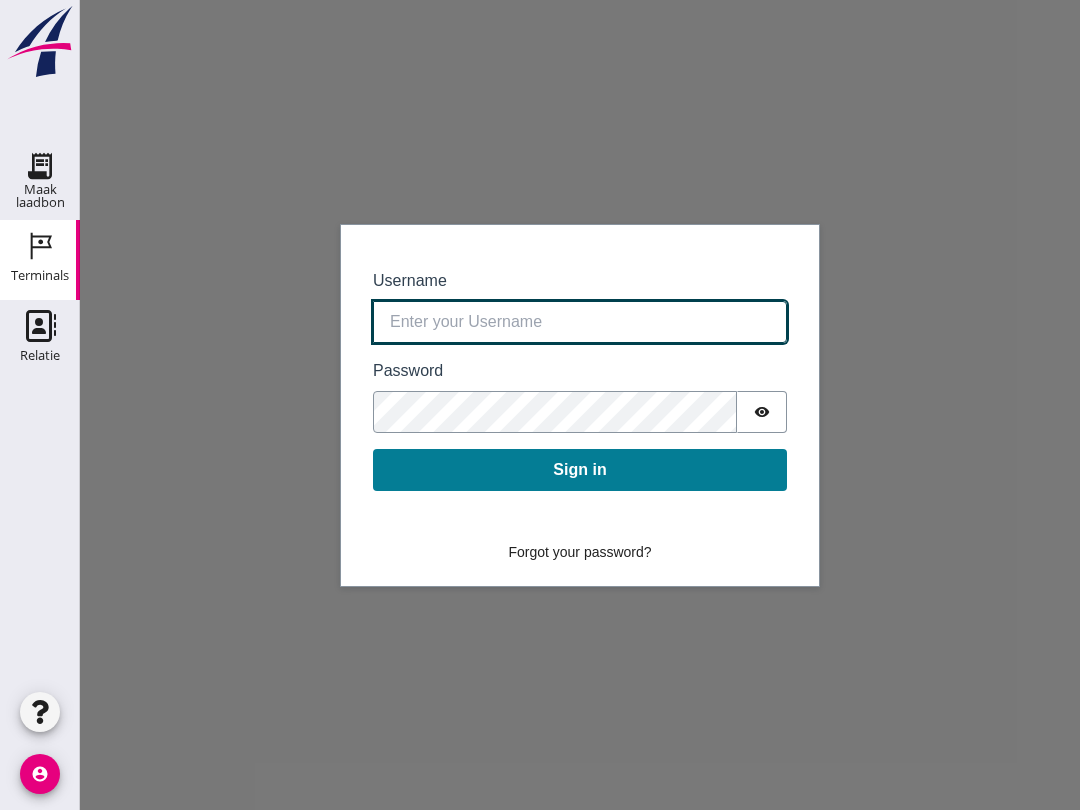 click on "Username" 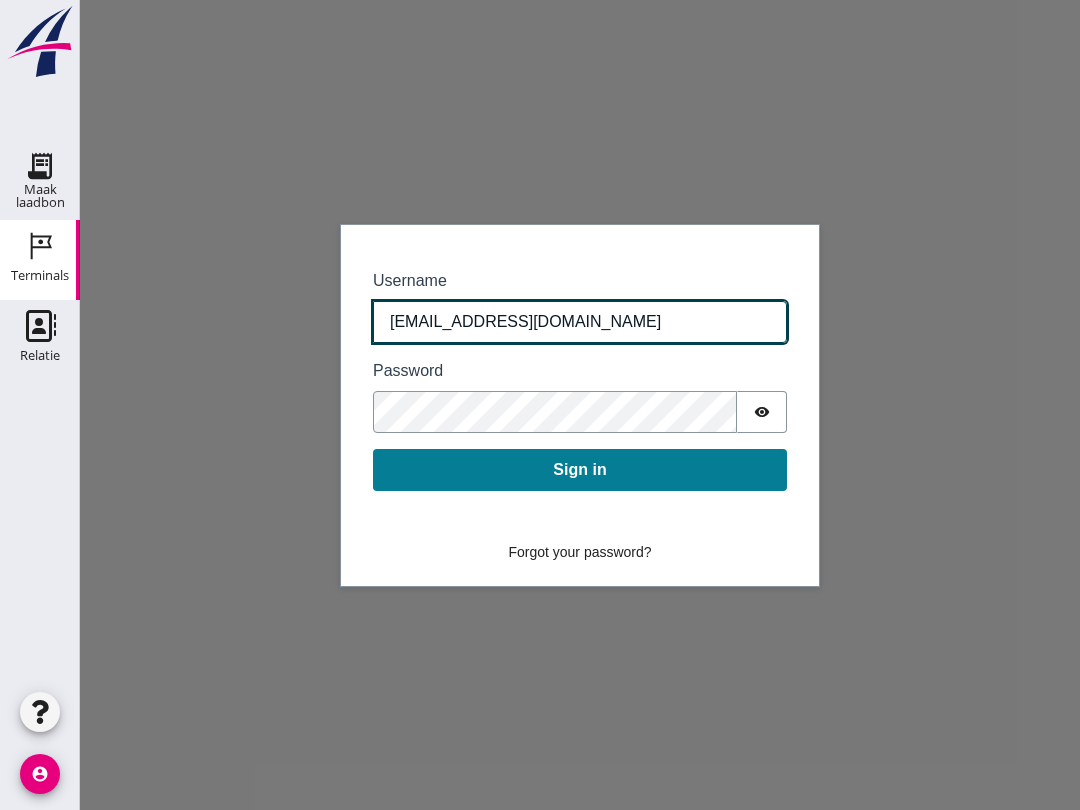 click on "Sign in" 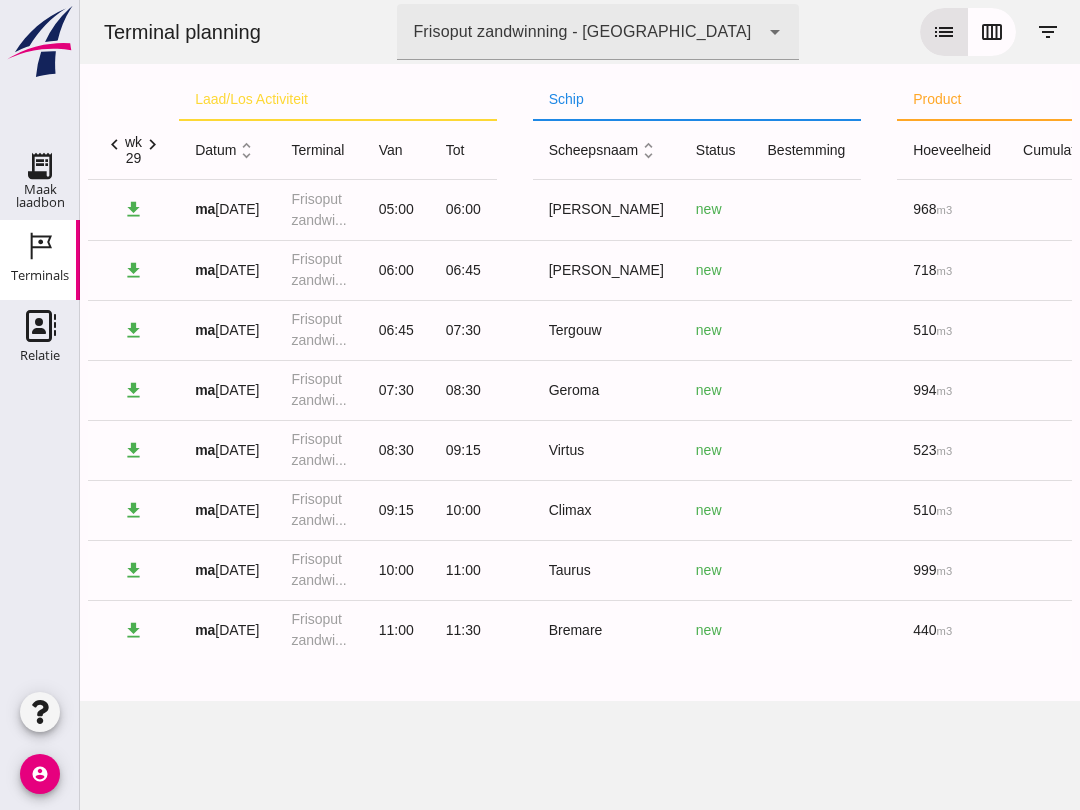 click on "calendar_view_week" at bounding box center (992, 32) 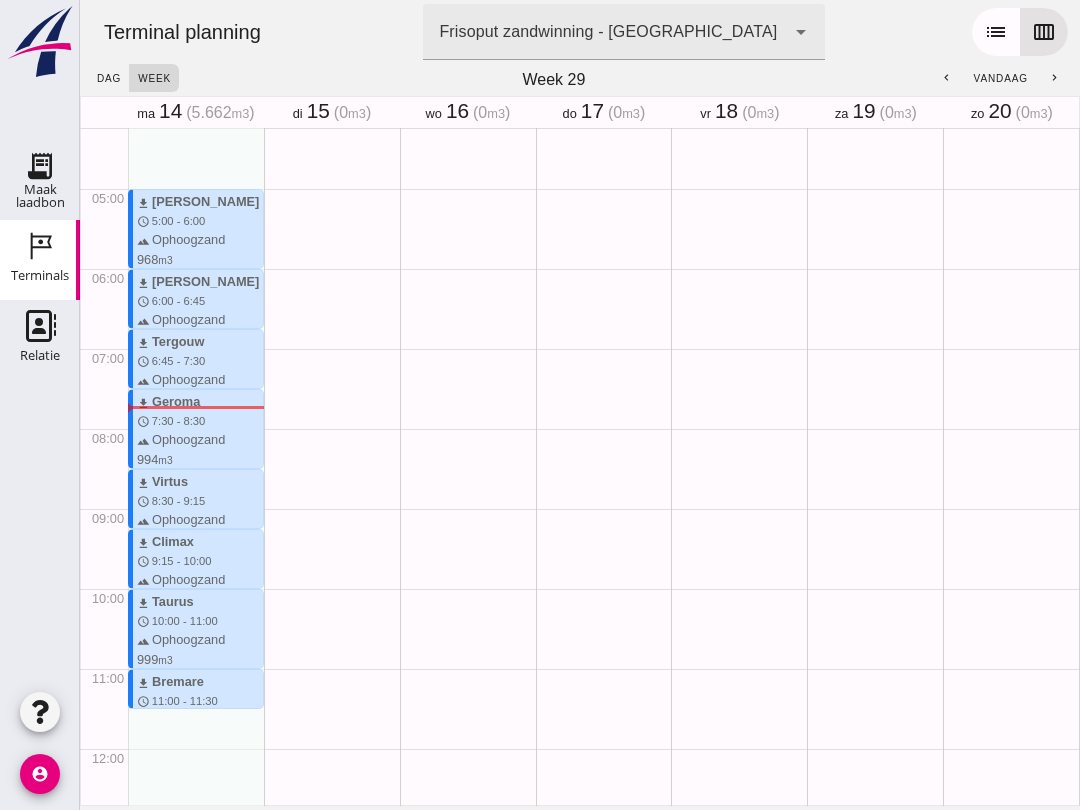 scroll, scrollTop: 339, scrollLeft: 0, axis: vertical 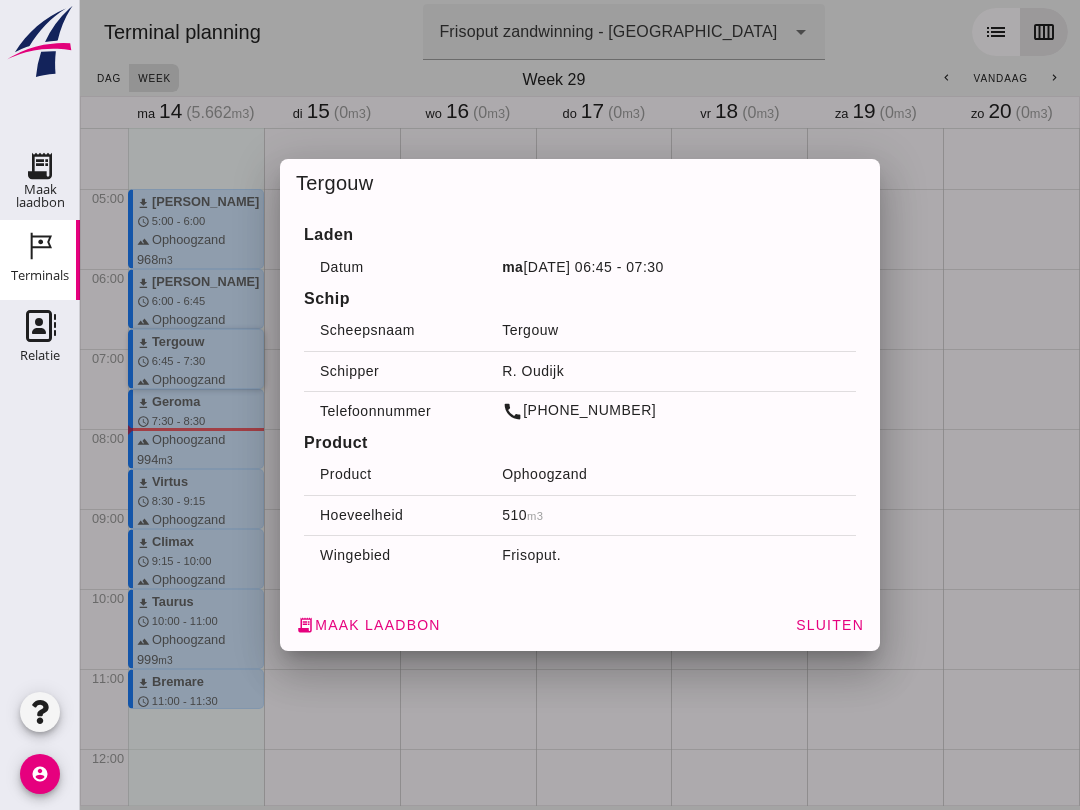 click on "receipt_long  Maak laadbon" 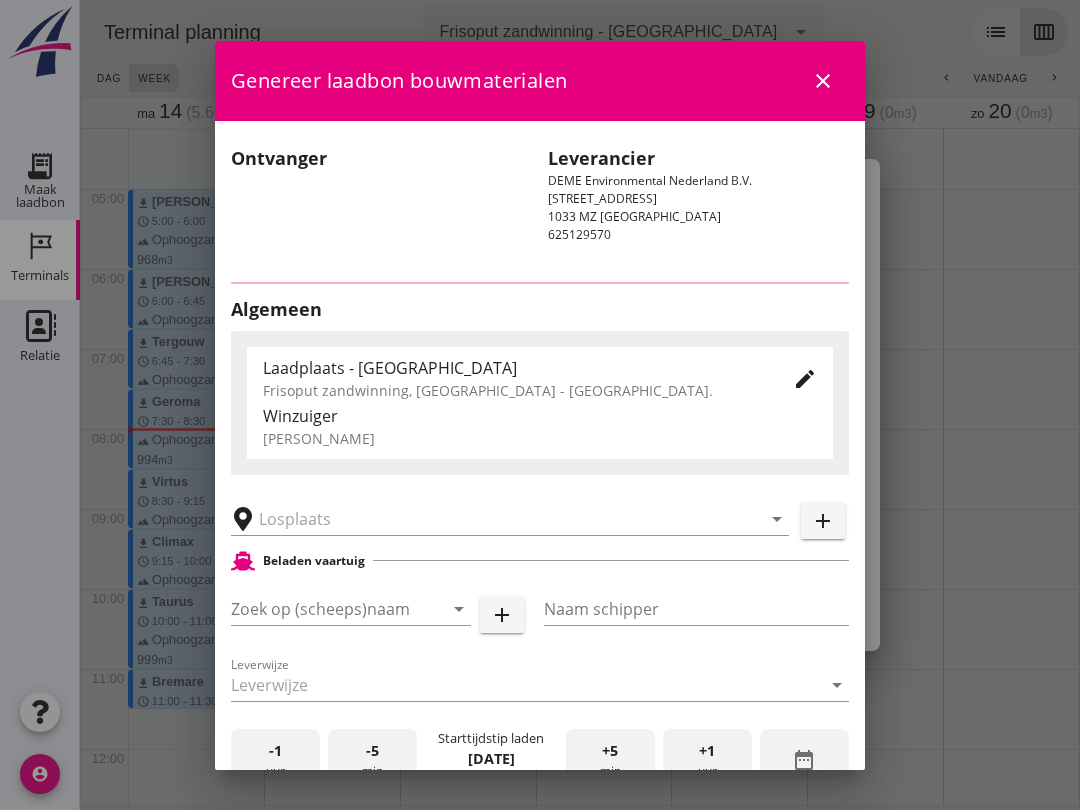type on "Tergouw" 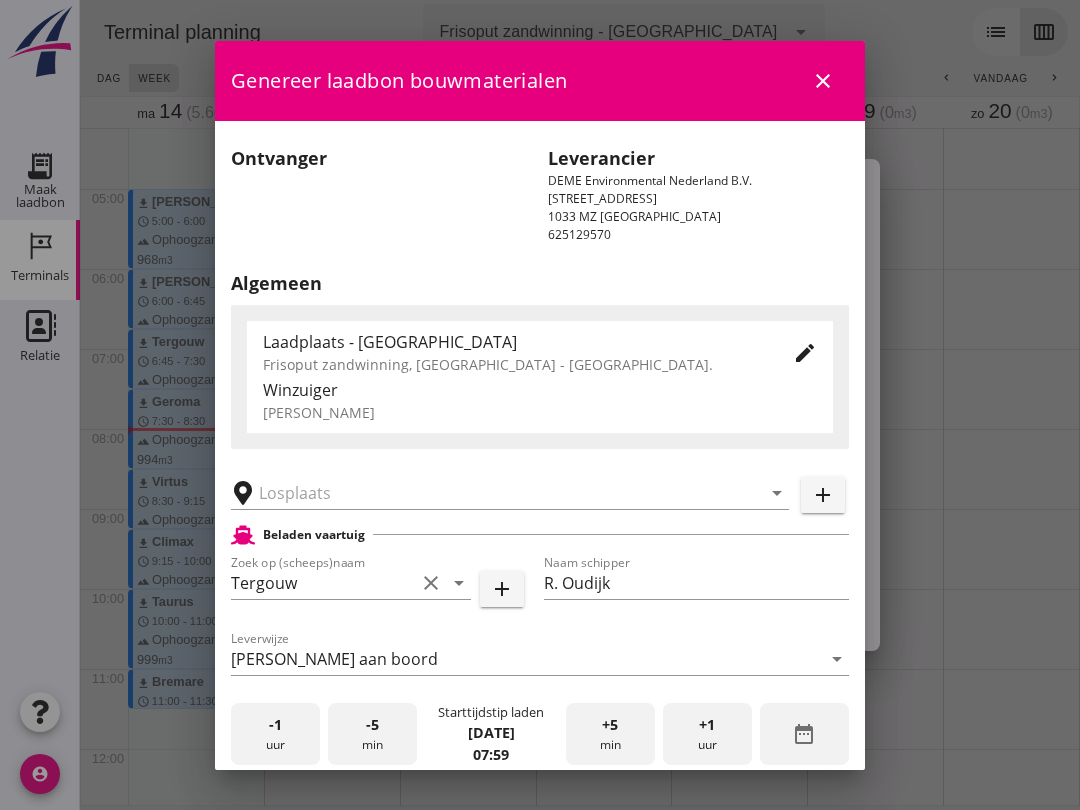 click at bounding box center [496, 493] 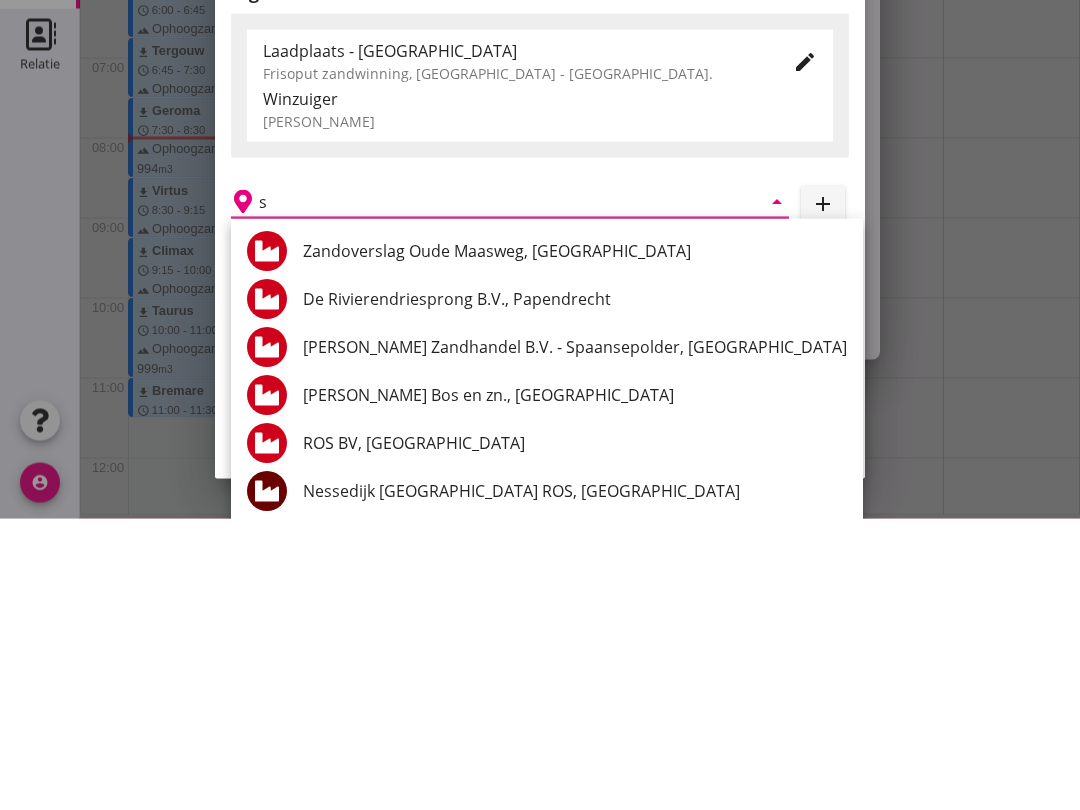 scroll, scrollTop: 20, scrollLeft: 0, axis: vertical 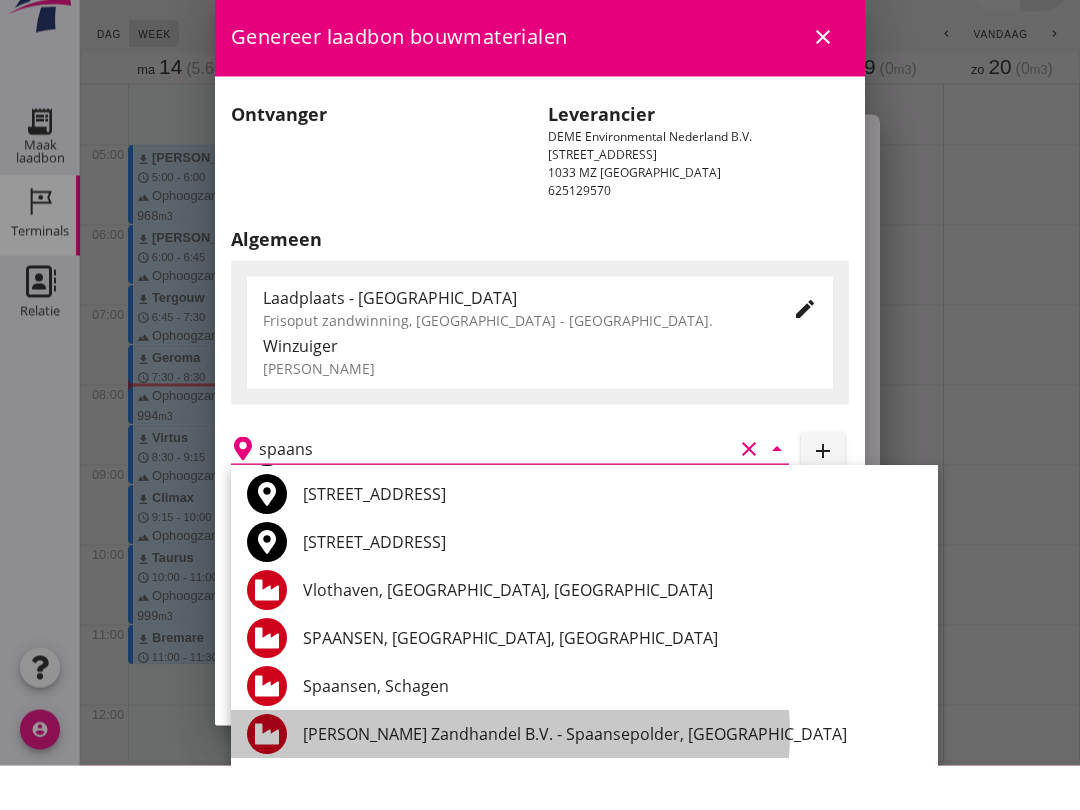 click on "[PERSON_NAME] Zandhandel B.V. - Spaansepolder, [GEOGRAPHIC_DATA]" at bounding box center (612, 778) 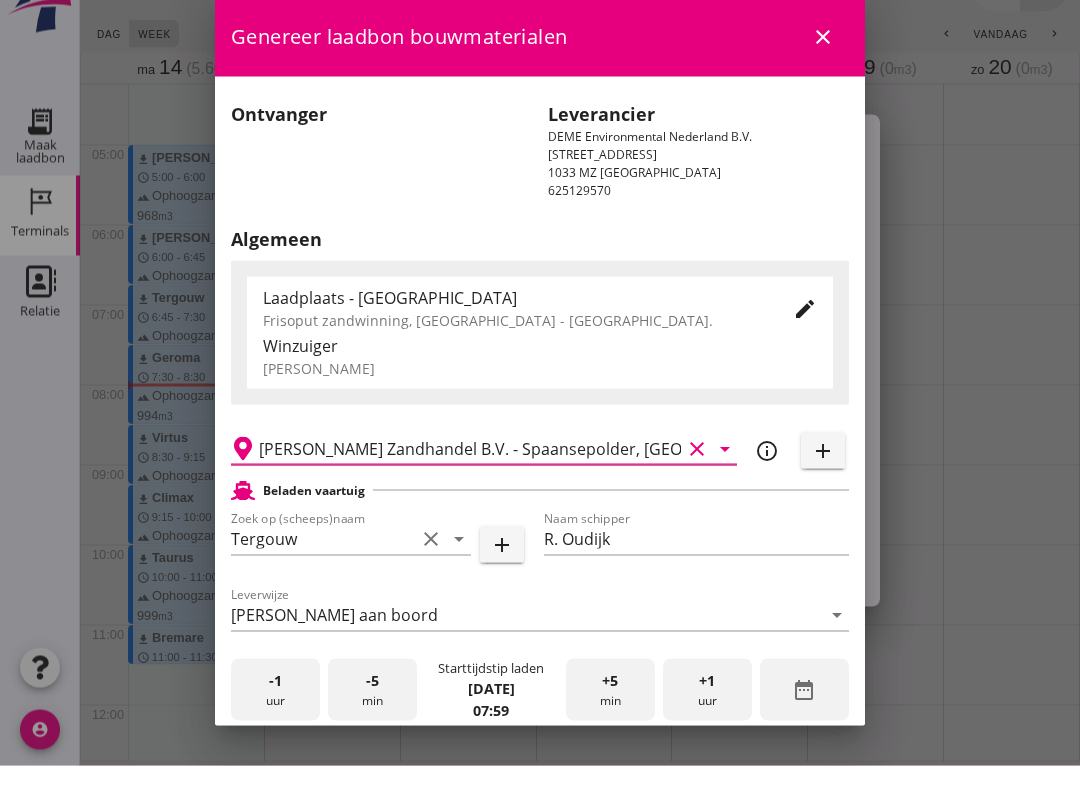 scroll, scrollTop: 0, scrollLeft: 0, axis: both 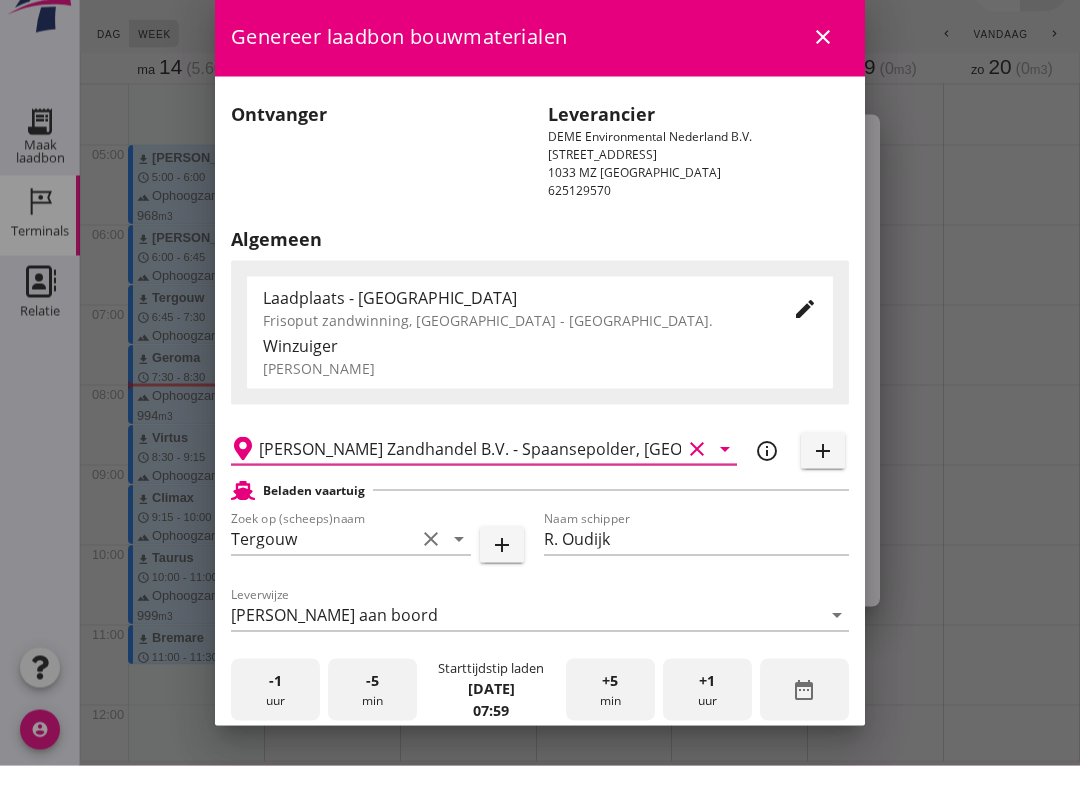 click on "close" at bounding box center (823, 81) 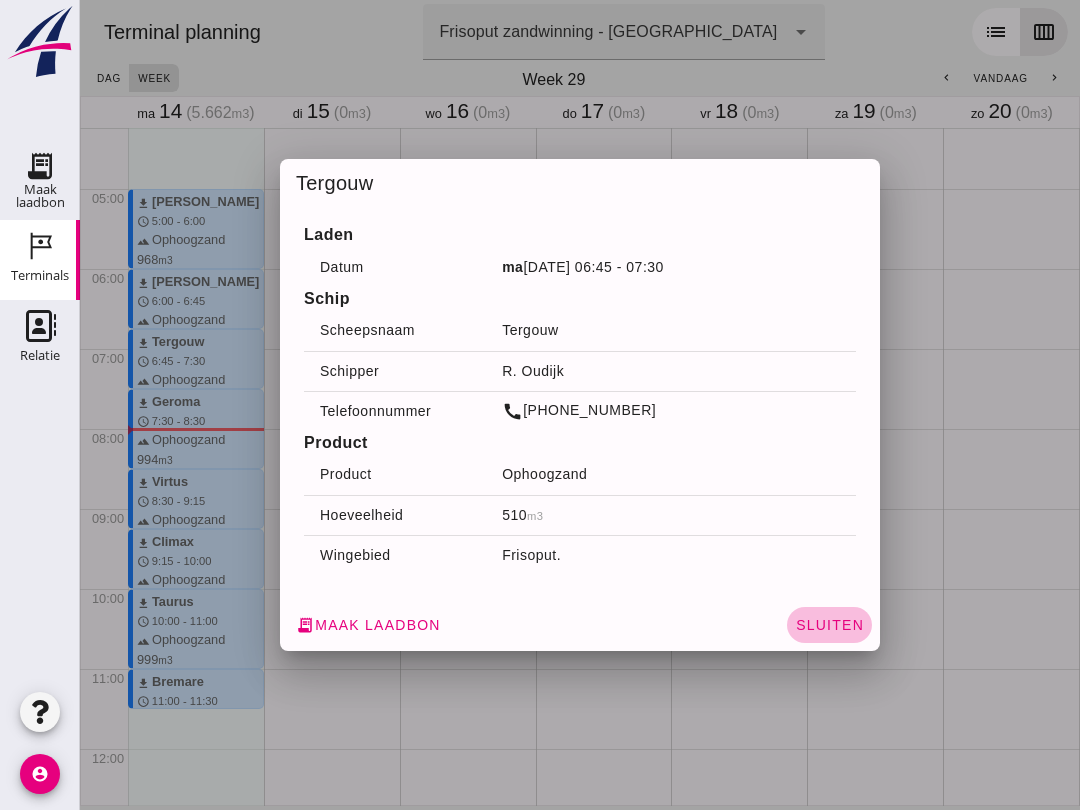 click on "Sluiten" 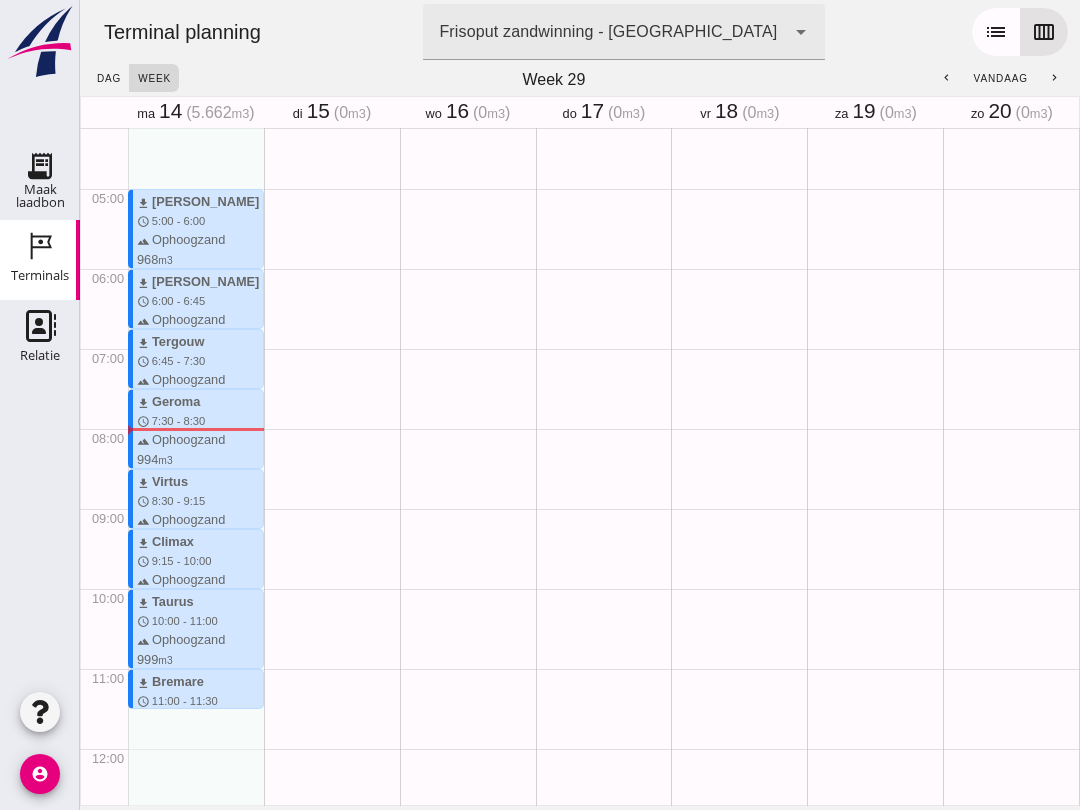 click on "Maak laadbon" 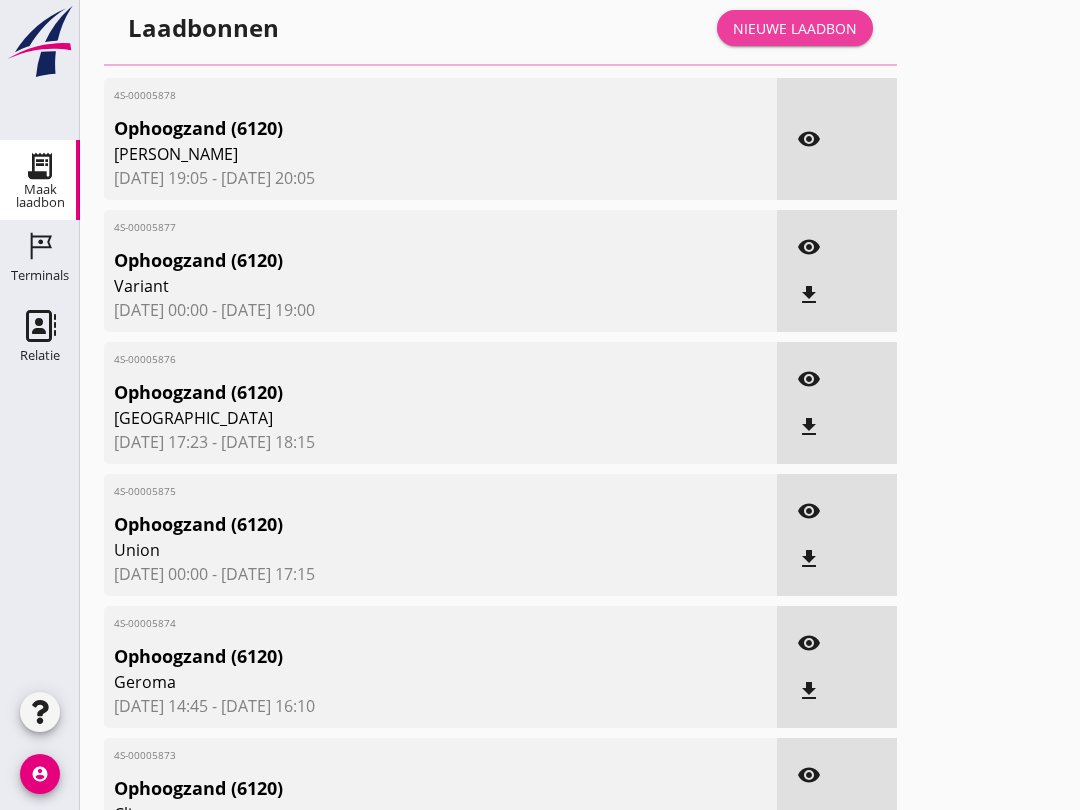 click on "Nieuwe laadbon" at bounding box center [795, 28] 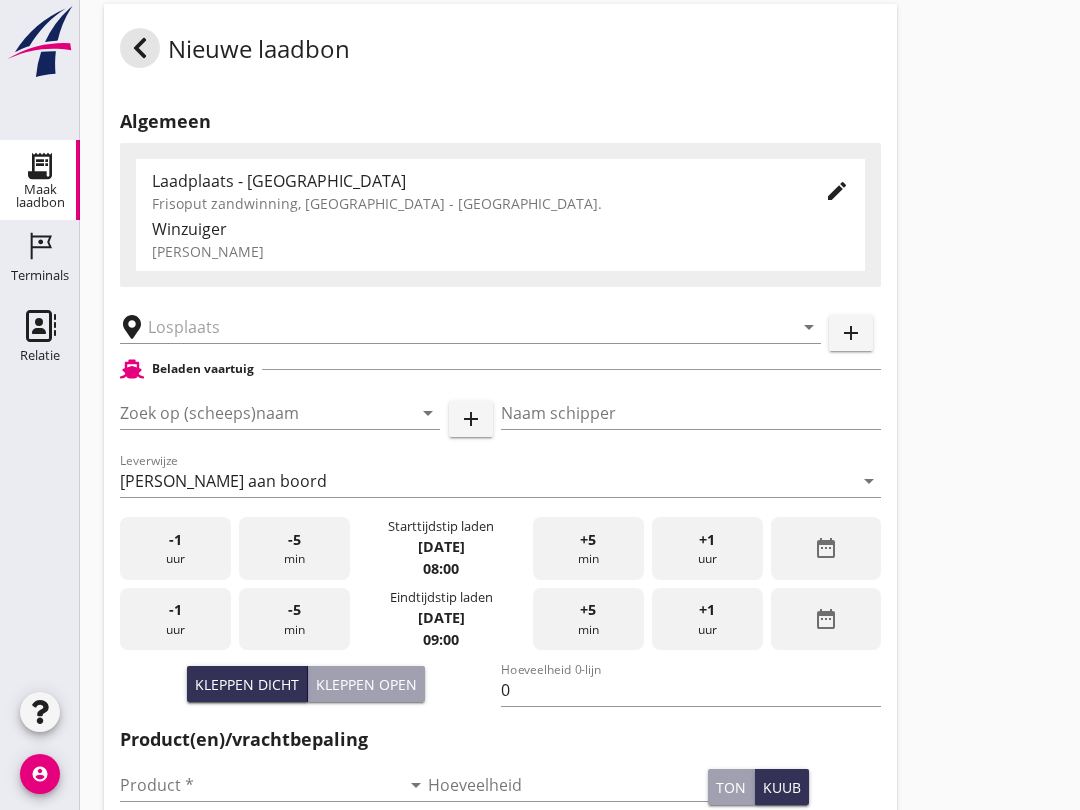 click at bounding box center [456, 327] 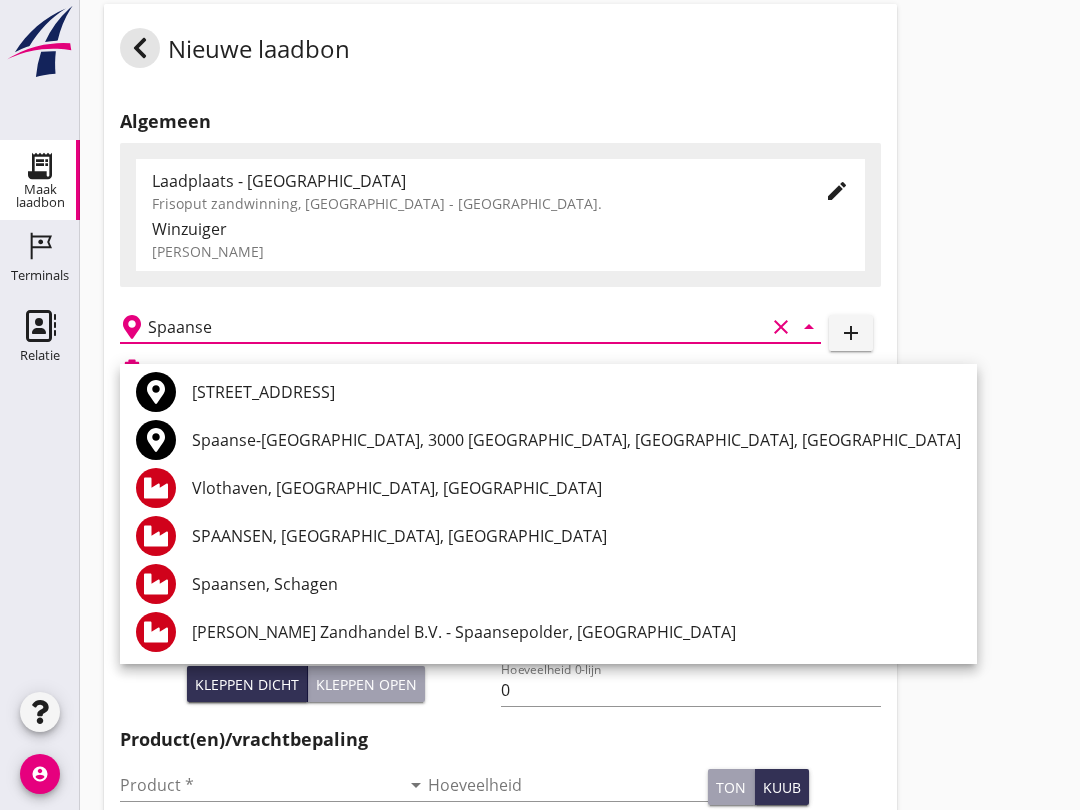 scroll, scrollTop: 52, scrollLeft: 0, axis: vertical 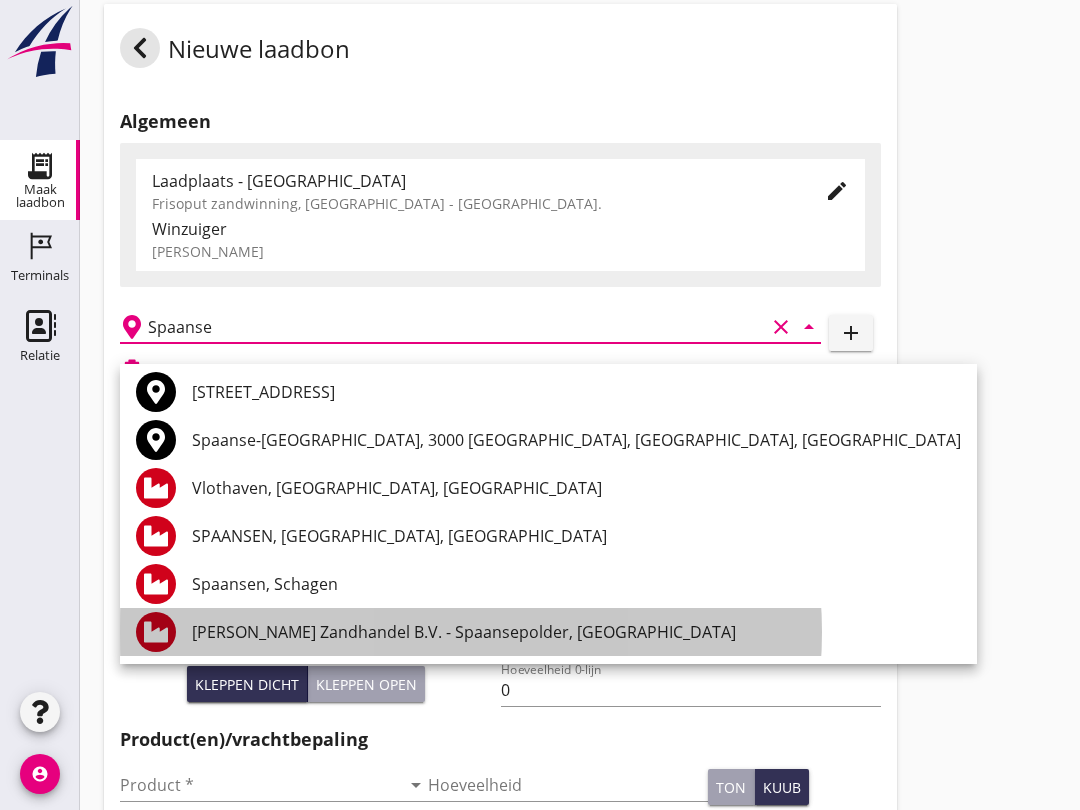 click on "[PERSON_NAME] Zandhandel B.V. - Spaansepolder, [GEOGRAPHIC_DATA]" at bounding box center [576, 632] 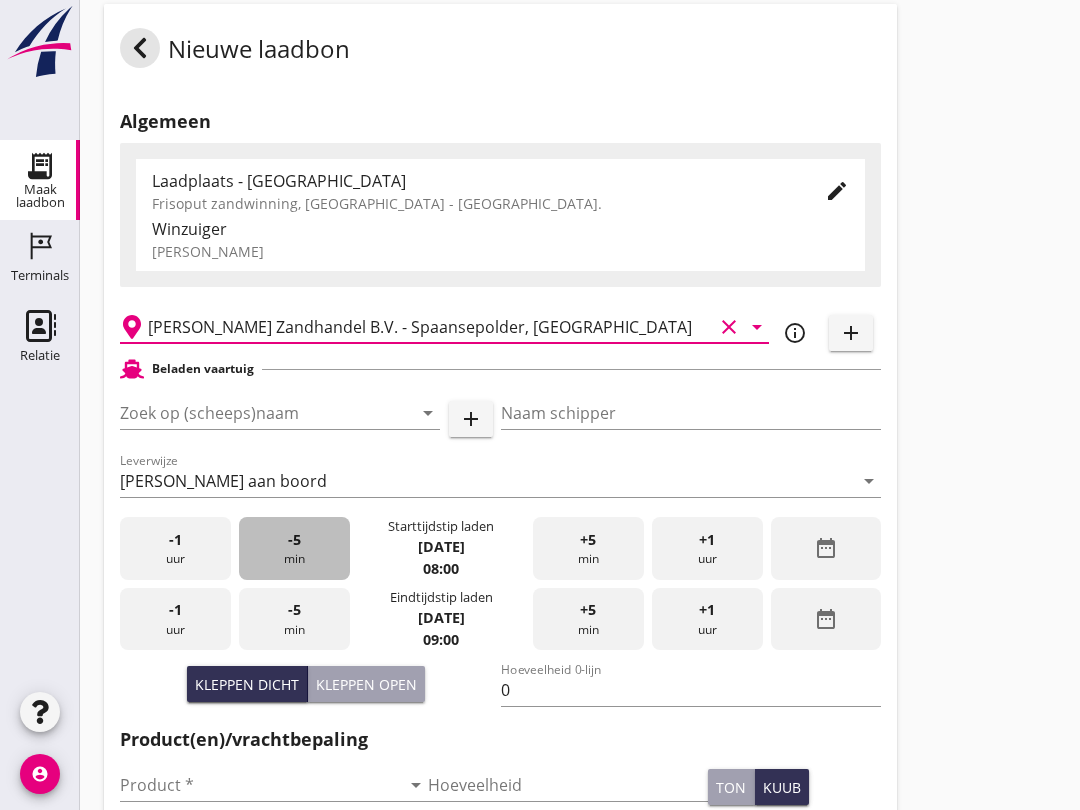 click on "-5" at bounding box center (294, 540) 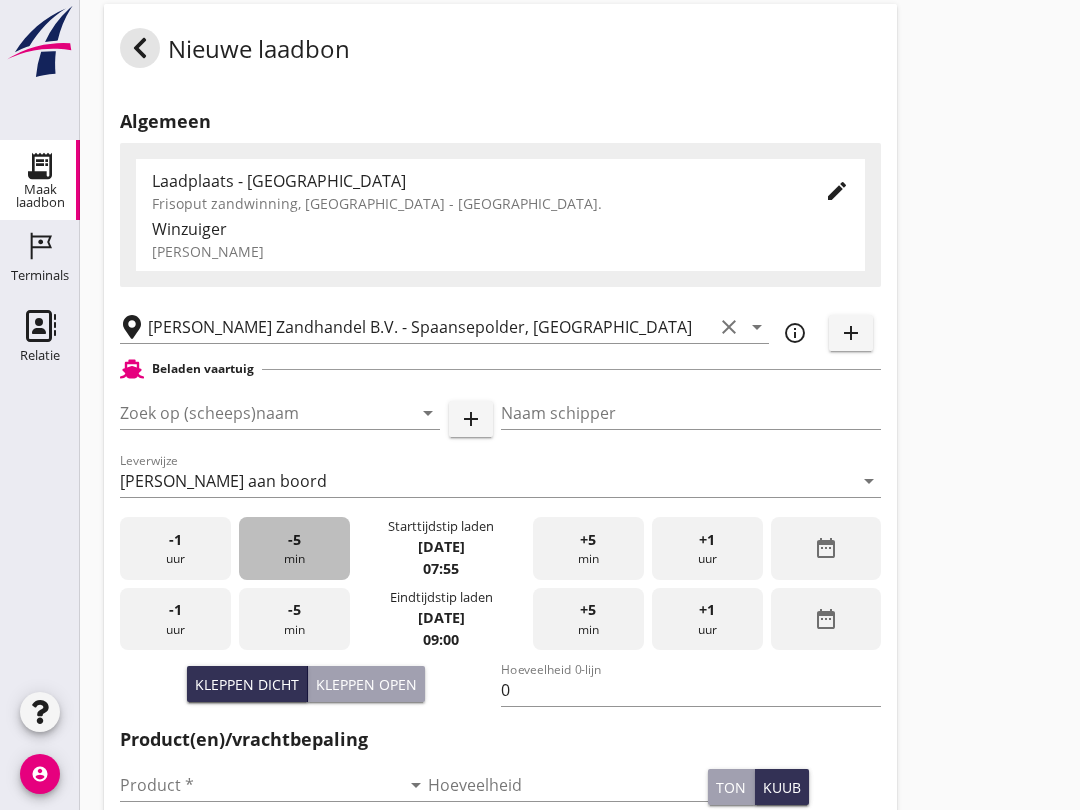 click on "-5  min" at bounding box center (294, 548) 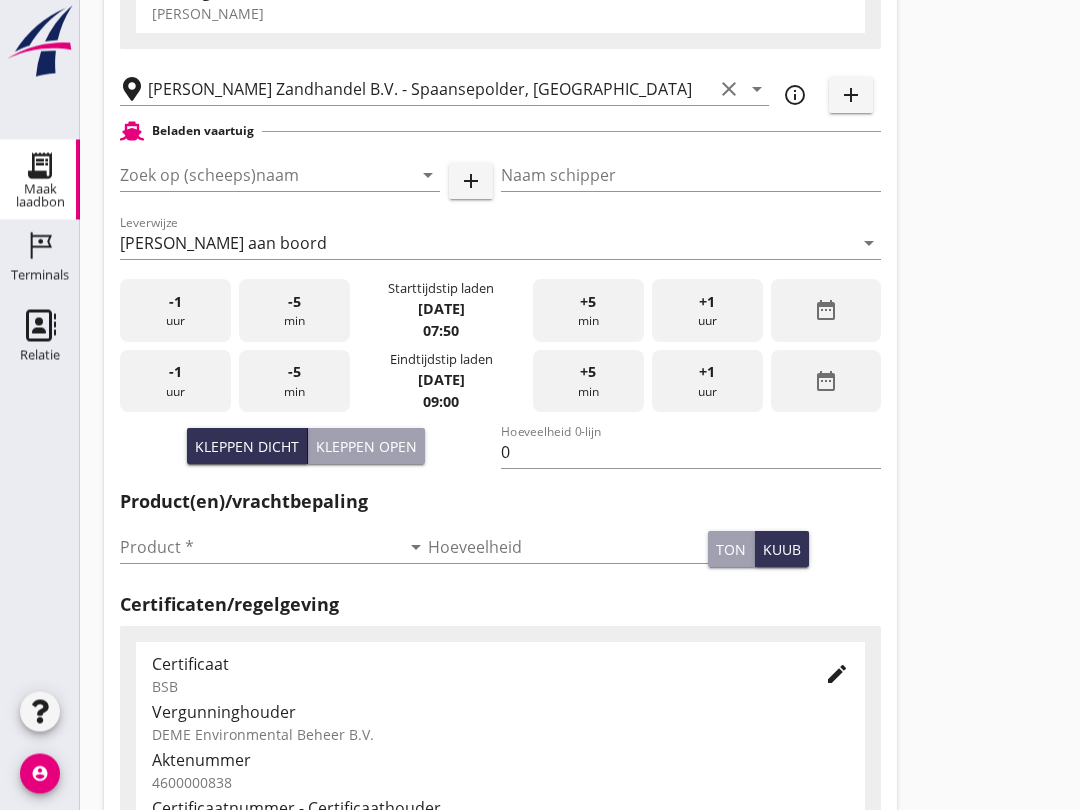 scroll, scrollTop: 277, scrollLeft: 0, axis: vertical 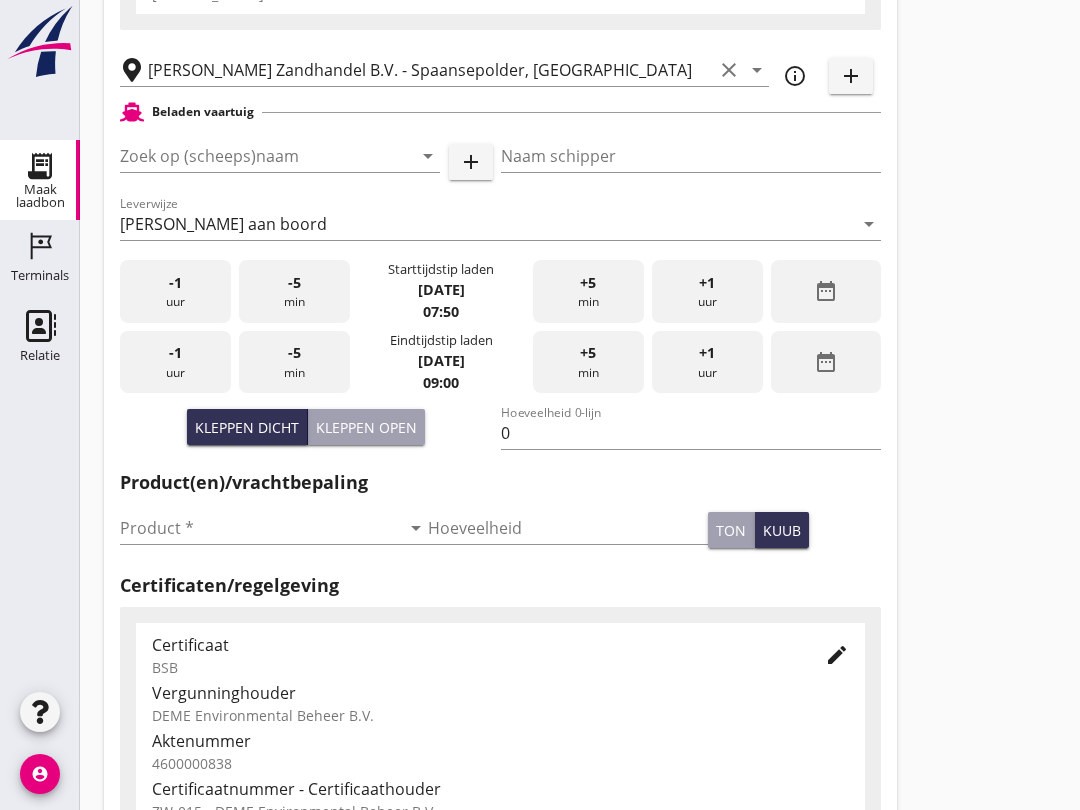 click at bounding box center (260, 528) 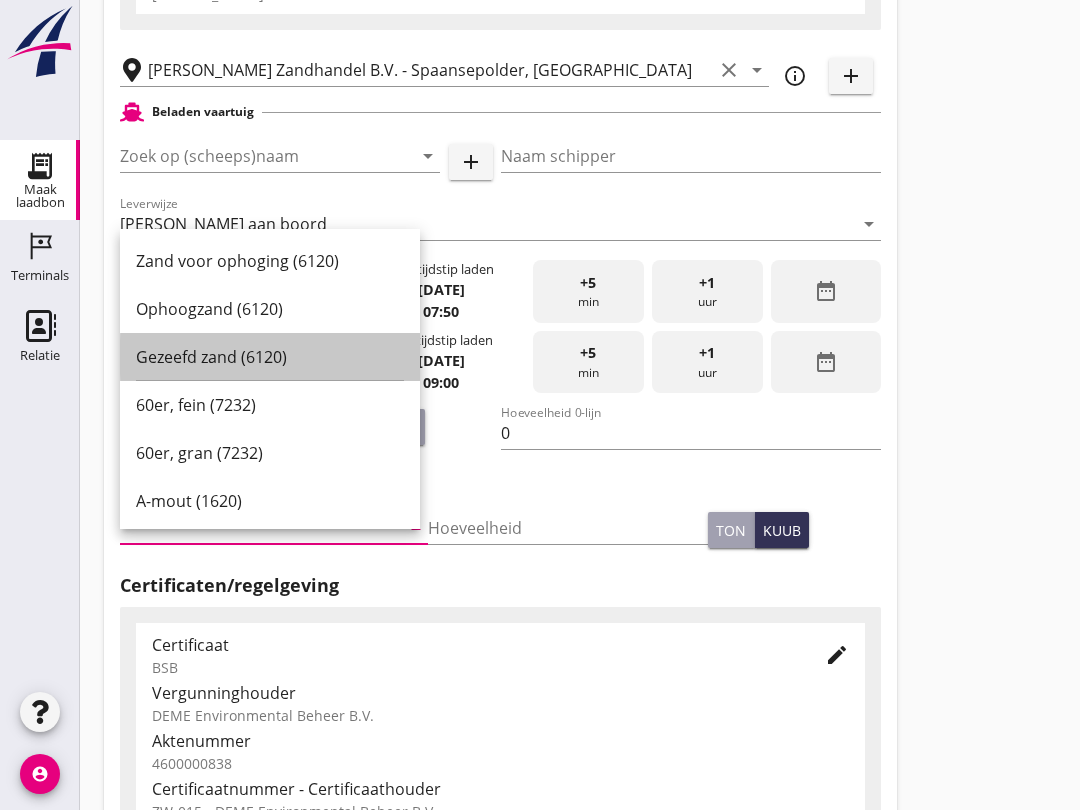 click on "Gezeefd zand (6120)" at bounding box center [270, 357] 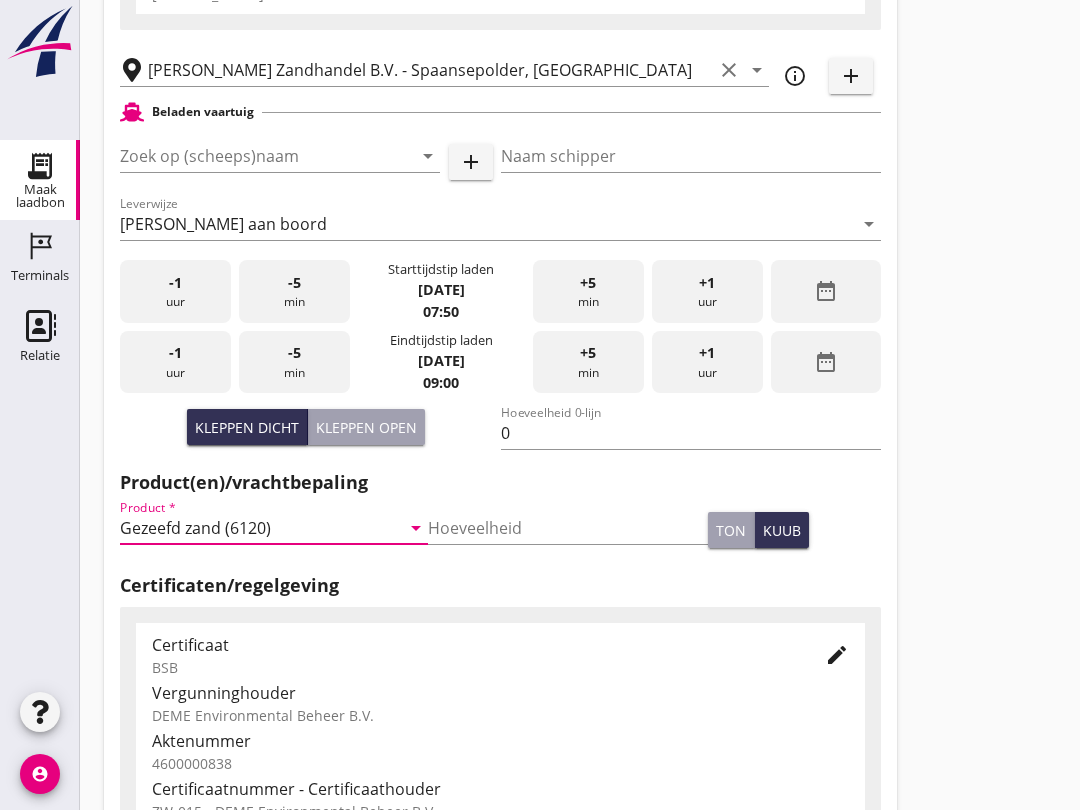 click at bounding box center [252, 156] 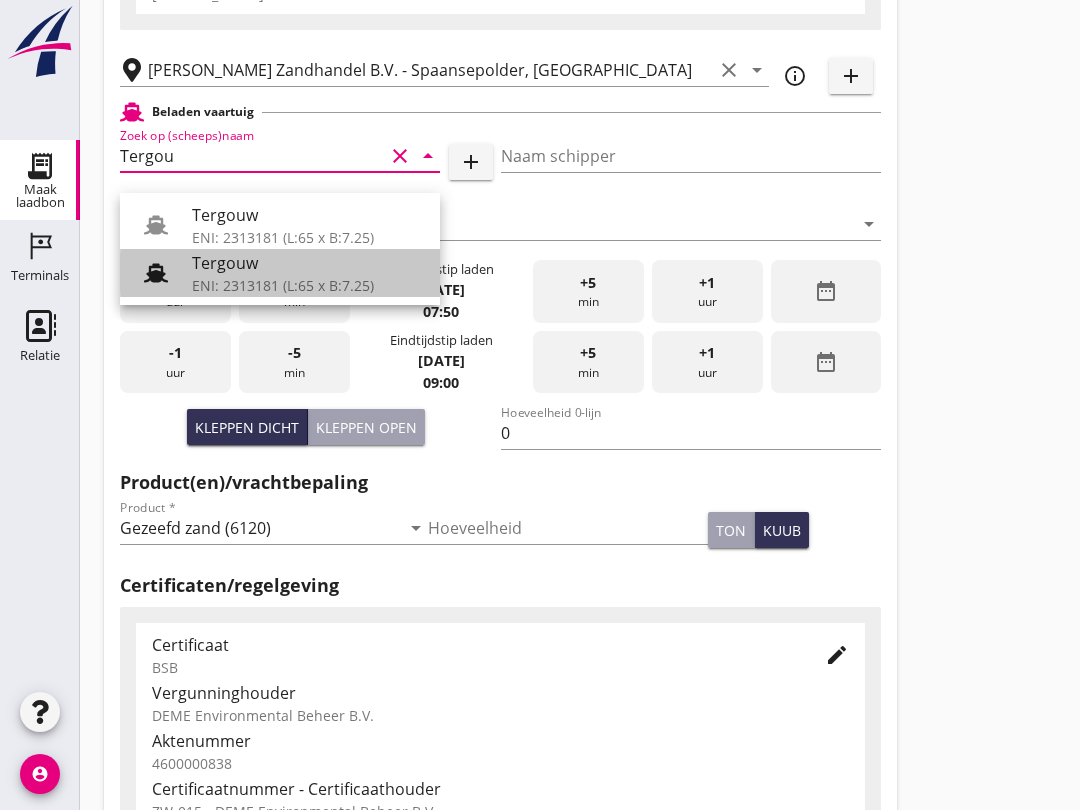 click on "ENI: 2313181 (L:65 x B:7.25)" at bounding box center [308, 285] 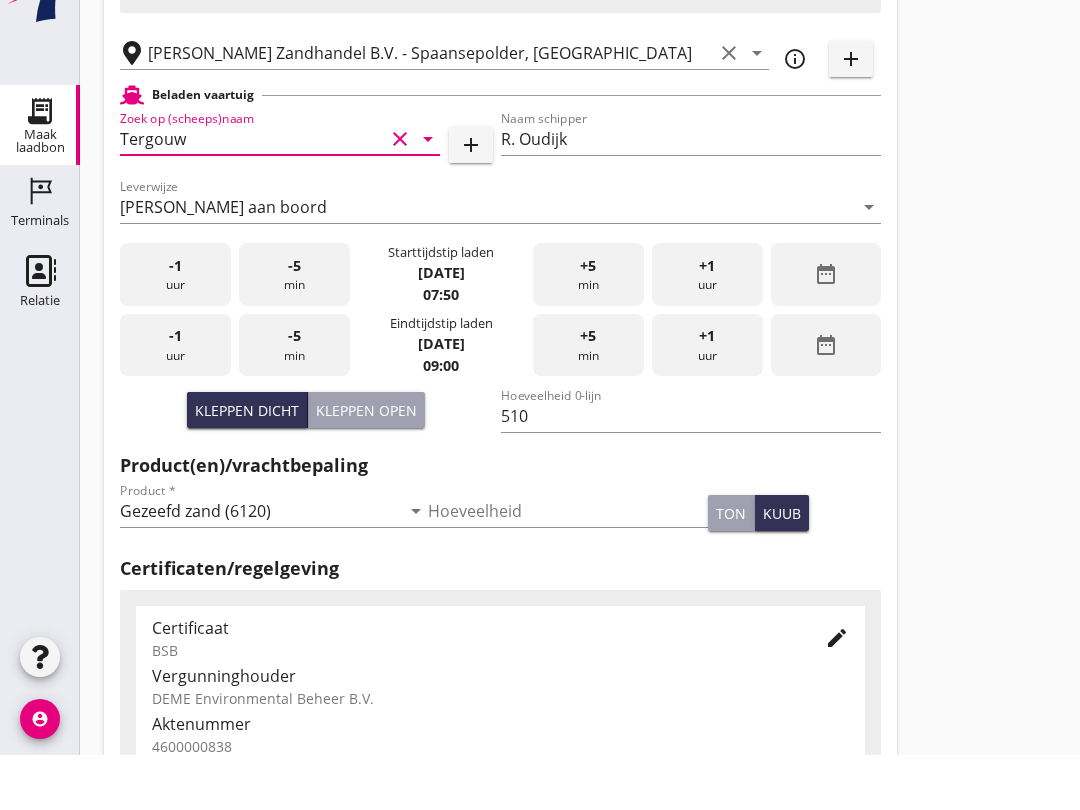 scroll, scrollTop: 248, scrollLeft: 0, axis: vertical 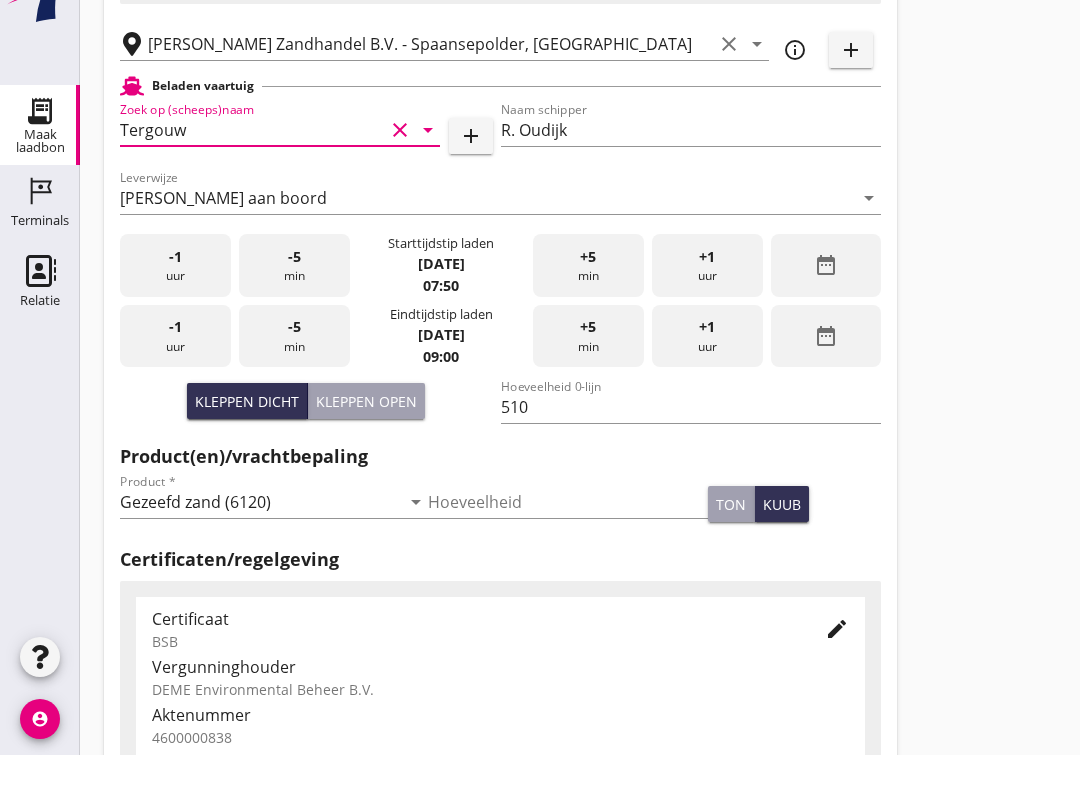 click on "Gezeefd zand (6120)" at bounding box center (260, 557) 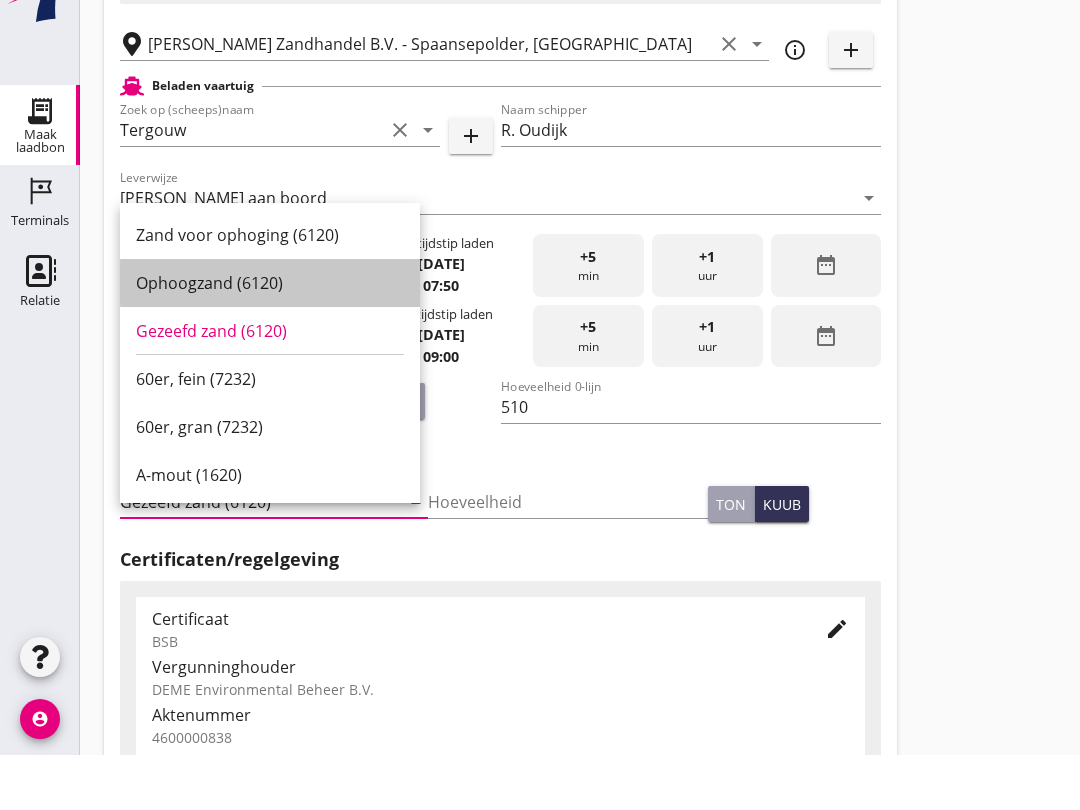 click on "Ophoogzand (6120)" at bounding box center (270, 338) 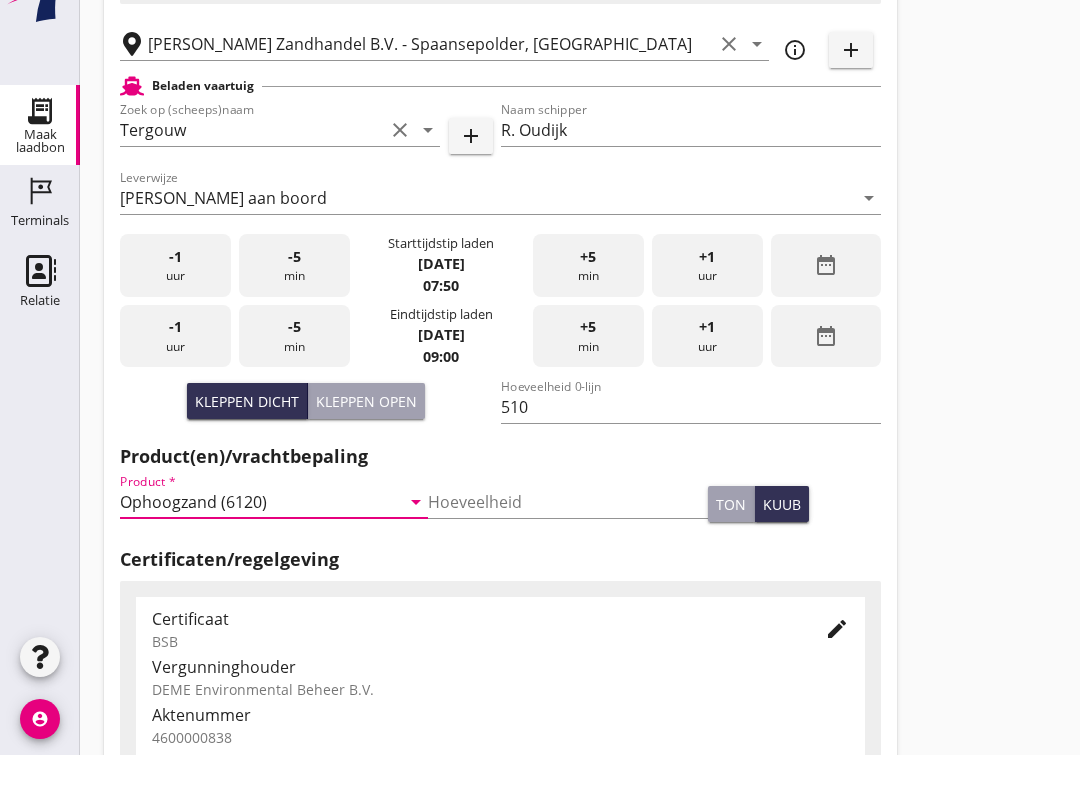 click on "Ophoogzand (6120)" at bounding box center (260, 557) 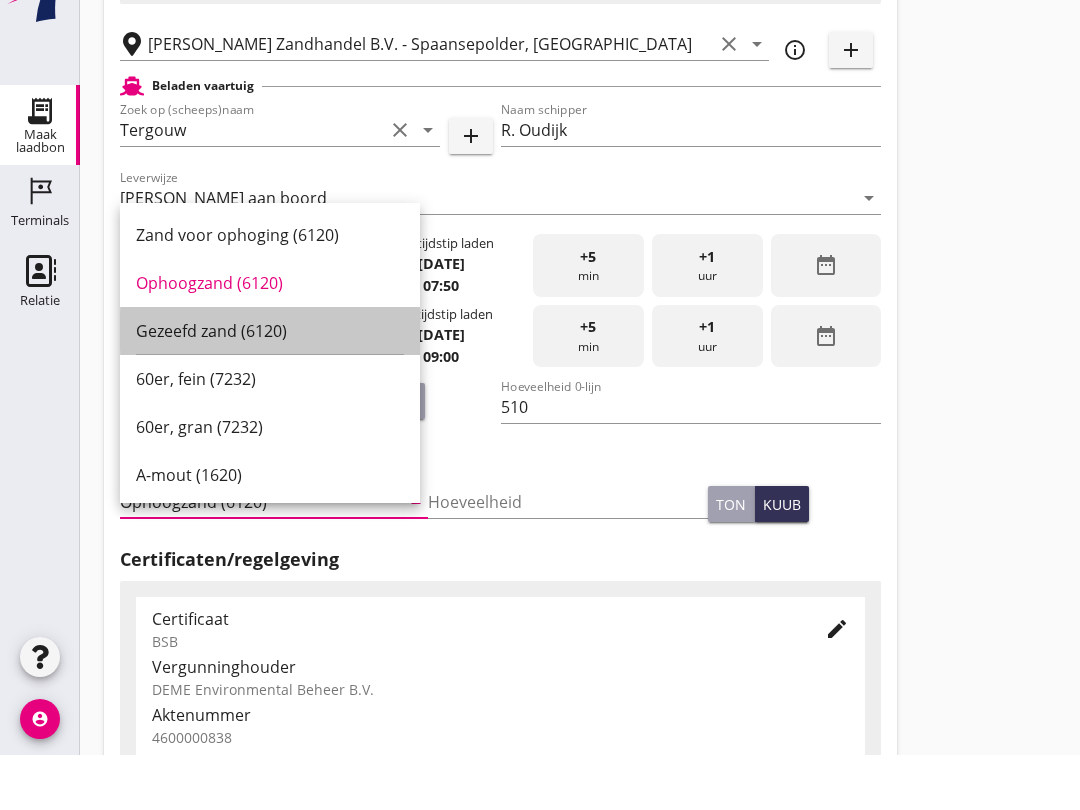 click on "Gezeefd zand (6120)" at bounding box center [270, 386] 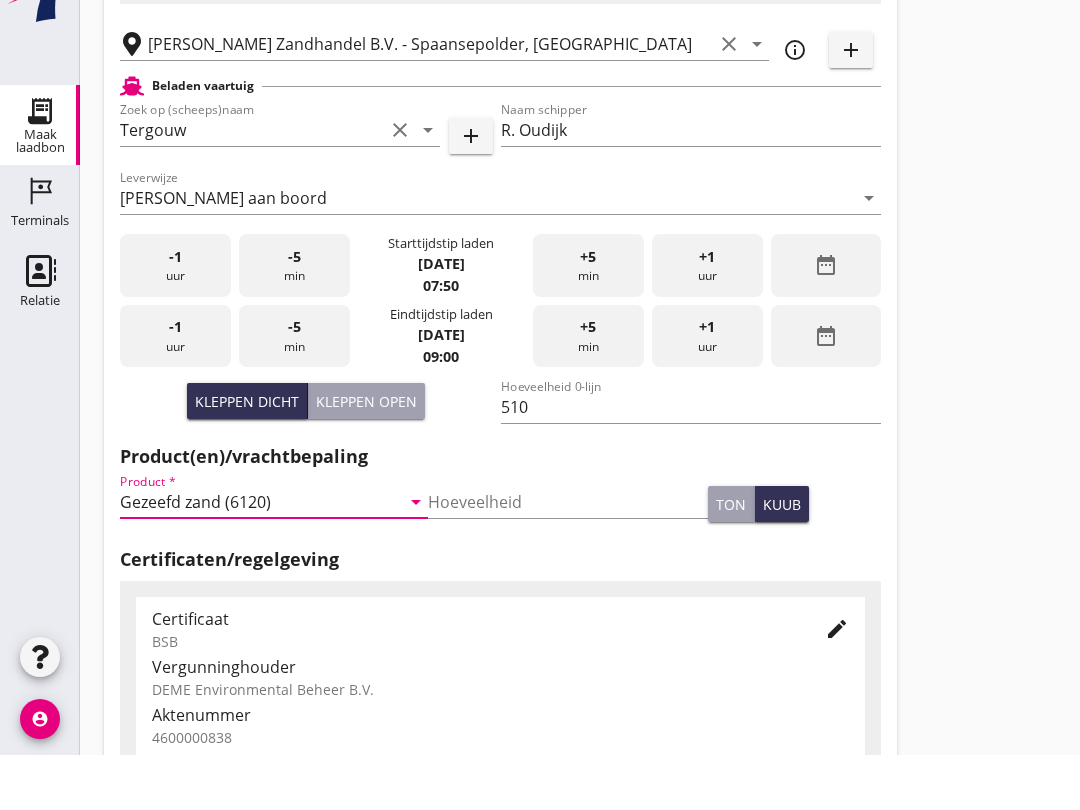 click on "clear" at bounding box center [400, 185] 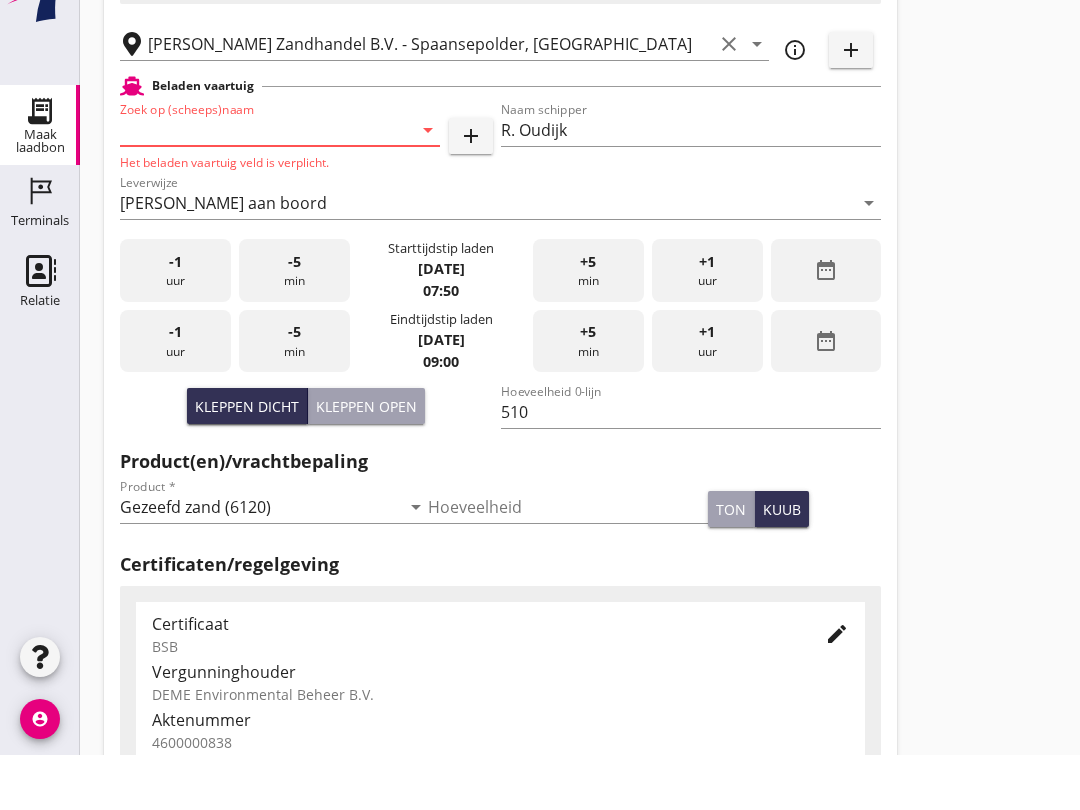 click on "Gezeefd zand (6120)" at bounding box center (260, 562) 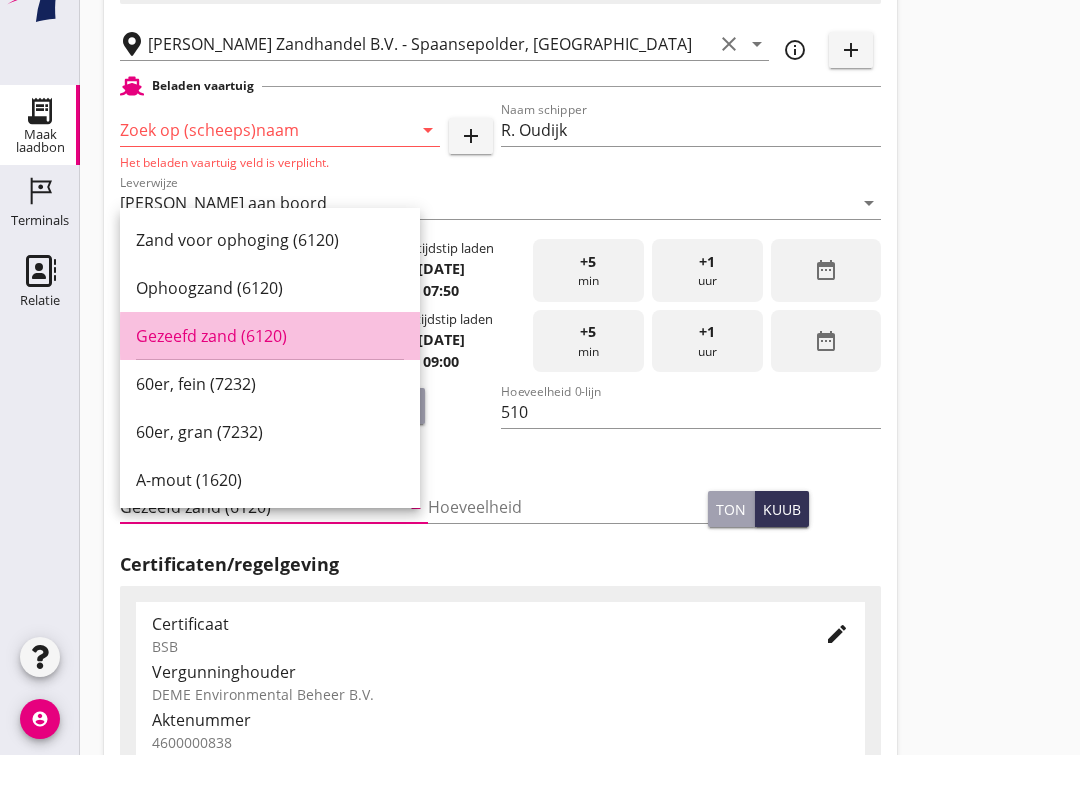 click on "Gezeefd zand (6120)" at bounding box center (270, 391) 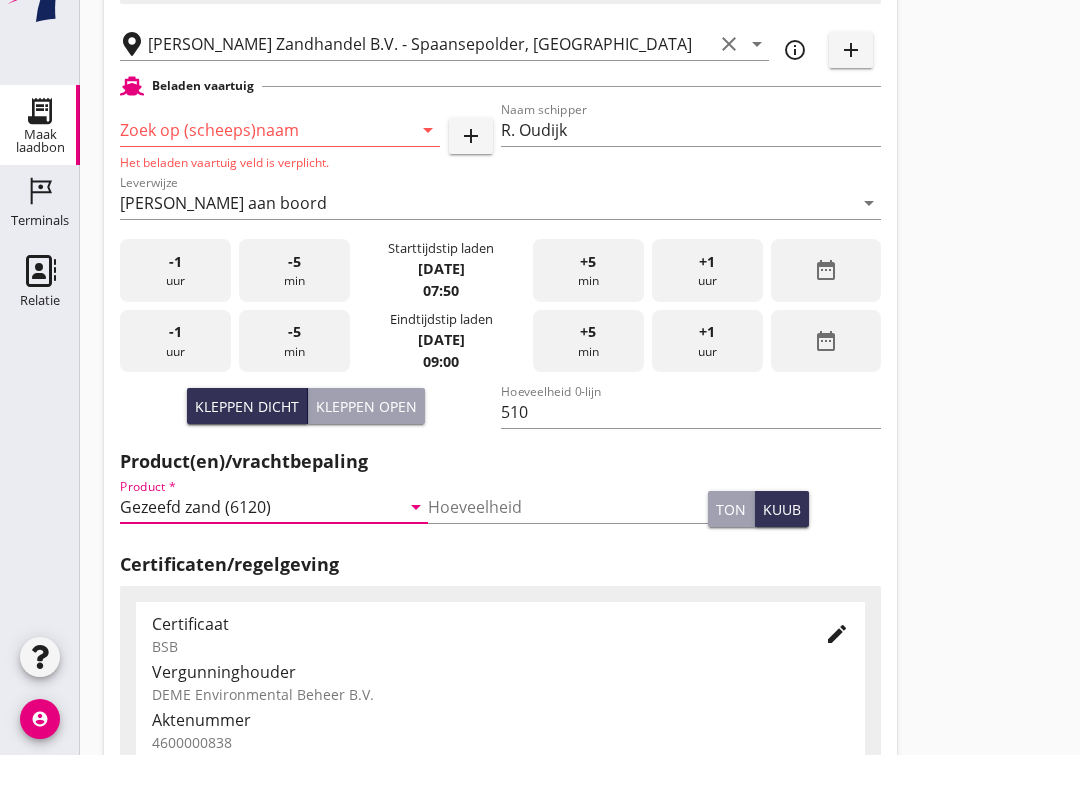 click at bounding box center (252, 185) 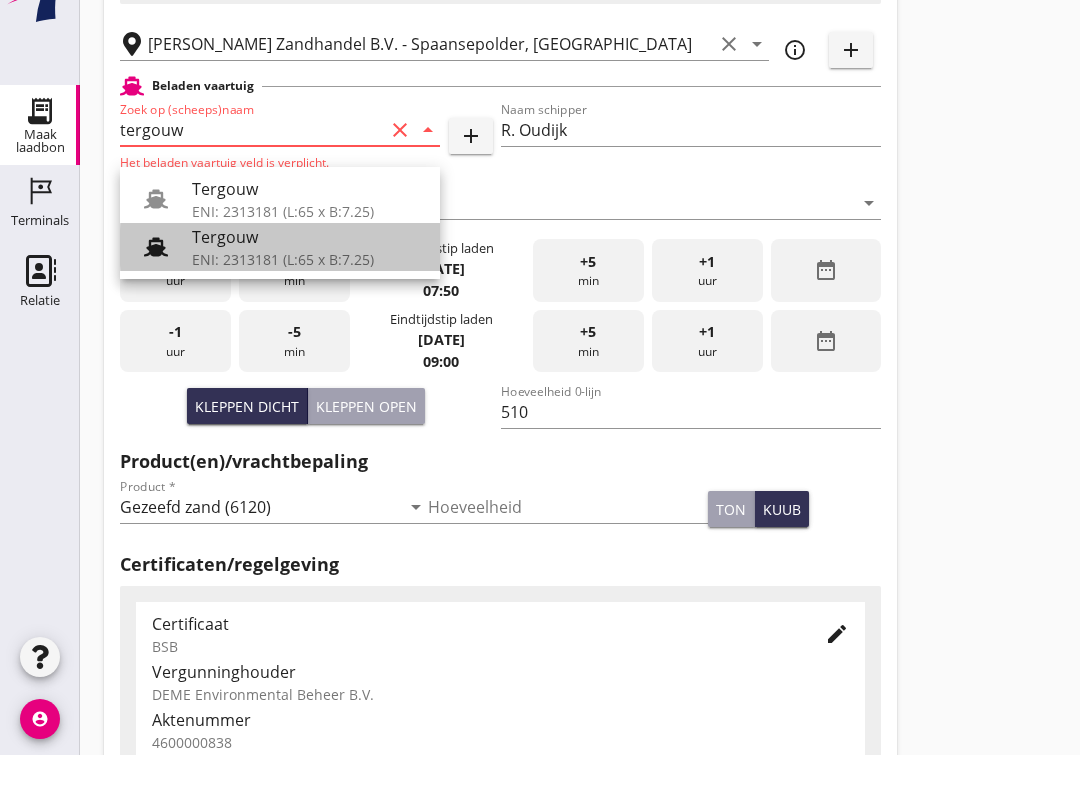 click on "ENI: 2313181 (L:65 x B:7.25)" at bounding box center (308, 314) 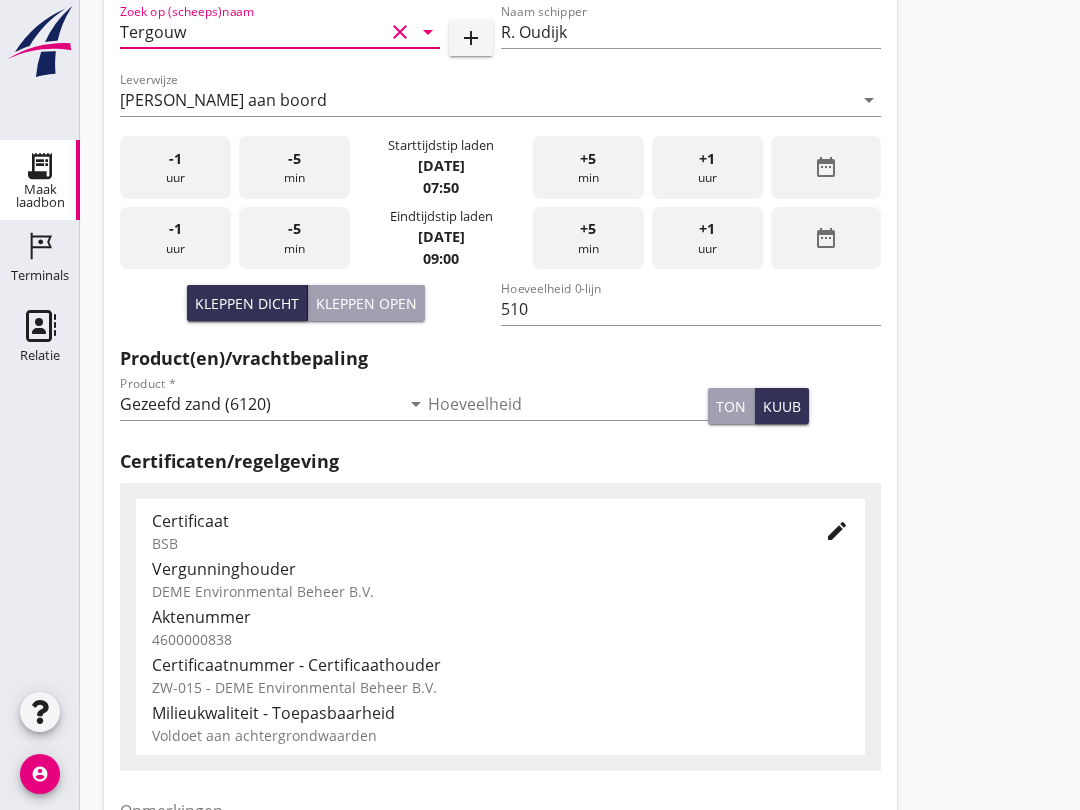 scroll, scrollTop: 384, scrollLeft: 0, axis: vertical 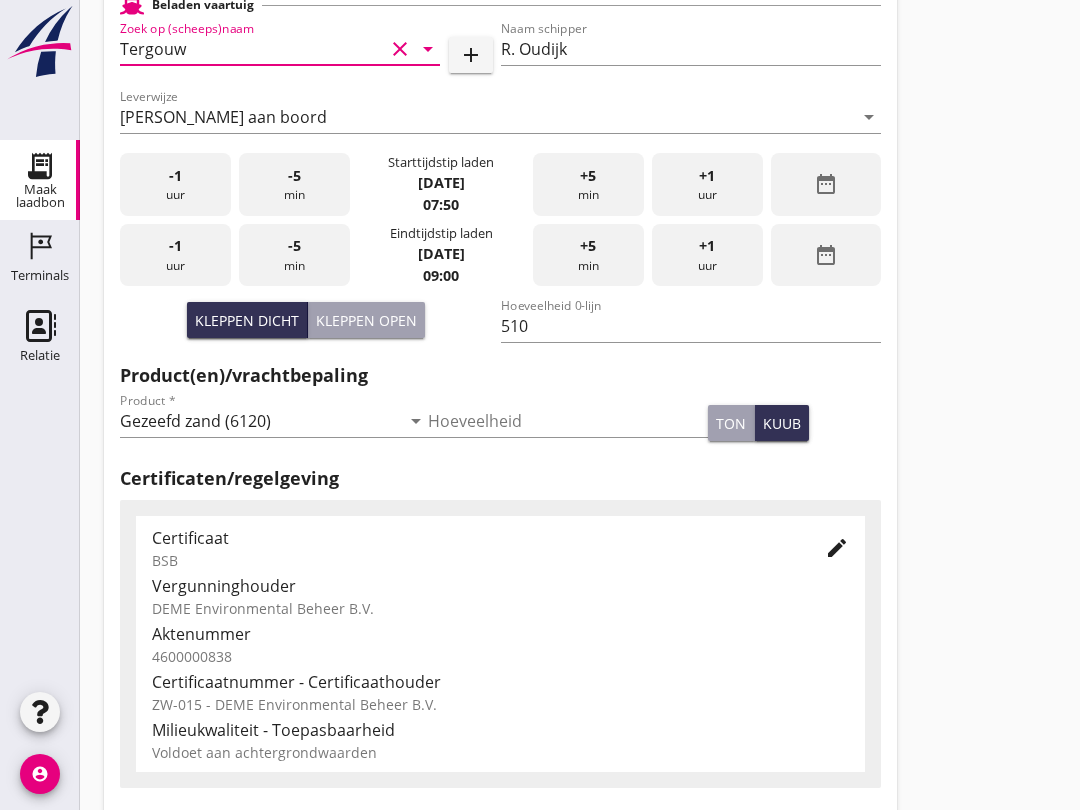 click on "Kleppen dicht   Kleppen open" at bounding box center [310, 328] 